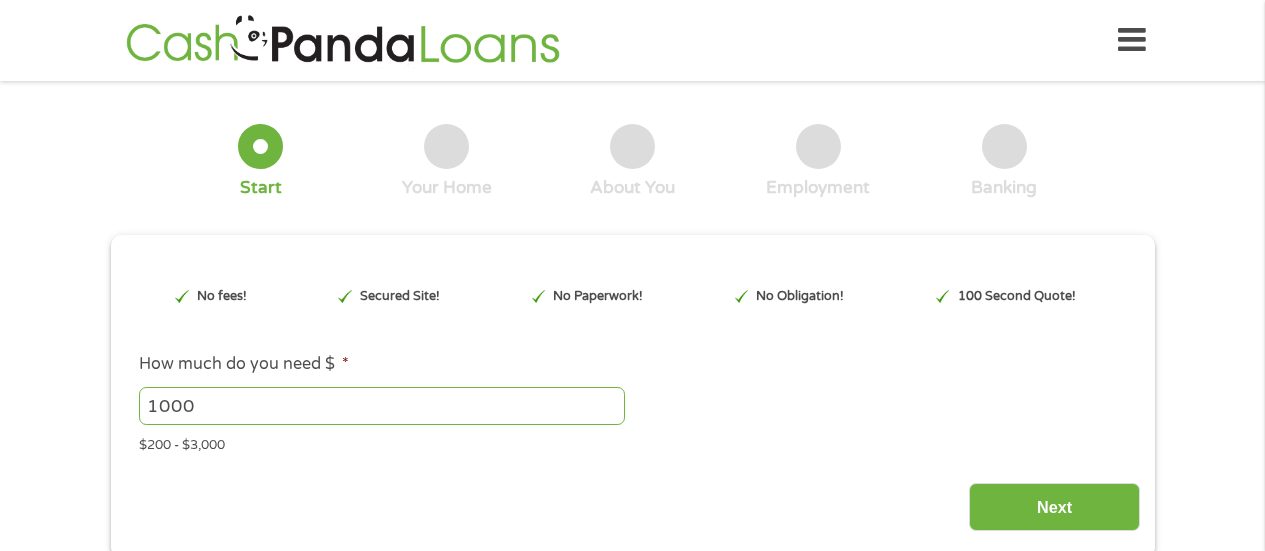 scroll, scrollTop: 0, scrollLeft: 0, axis: both 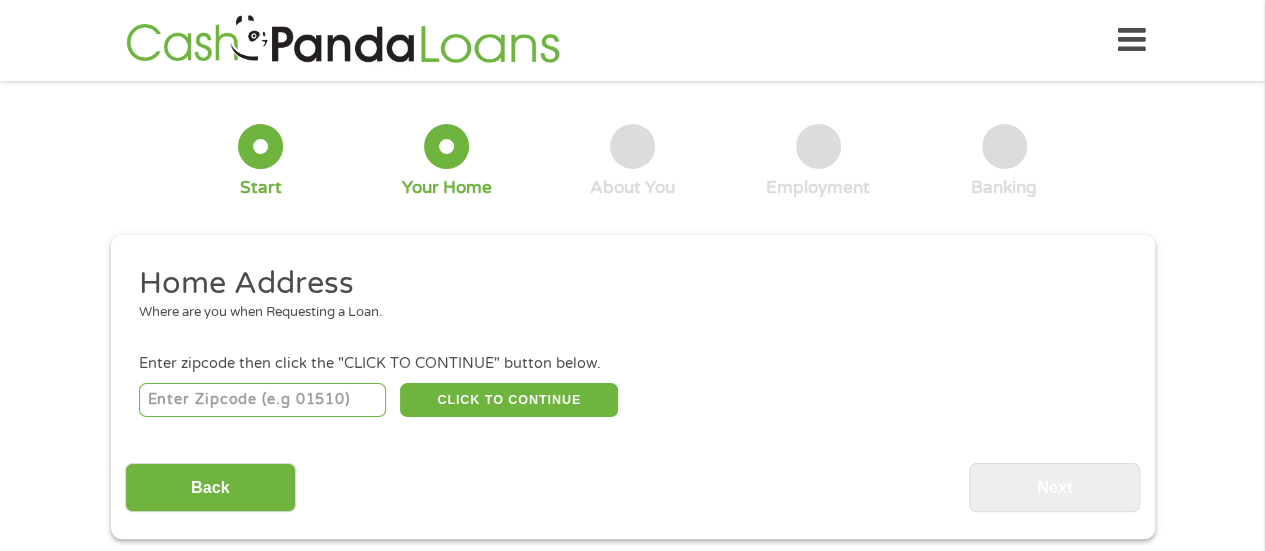 click at bounding box center [262, 400] 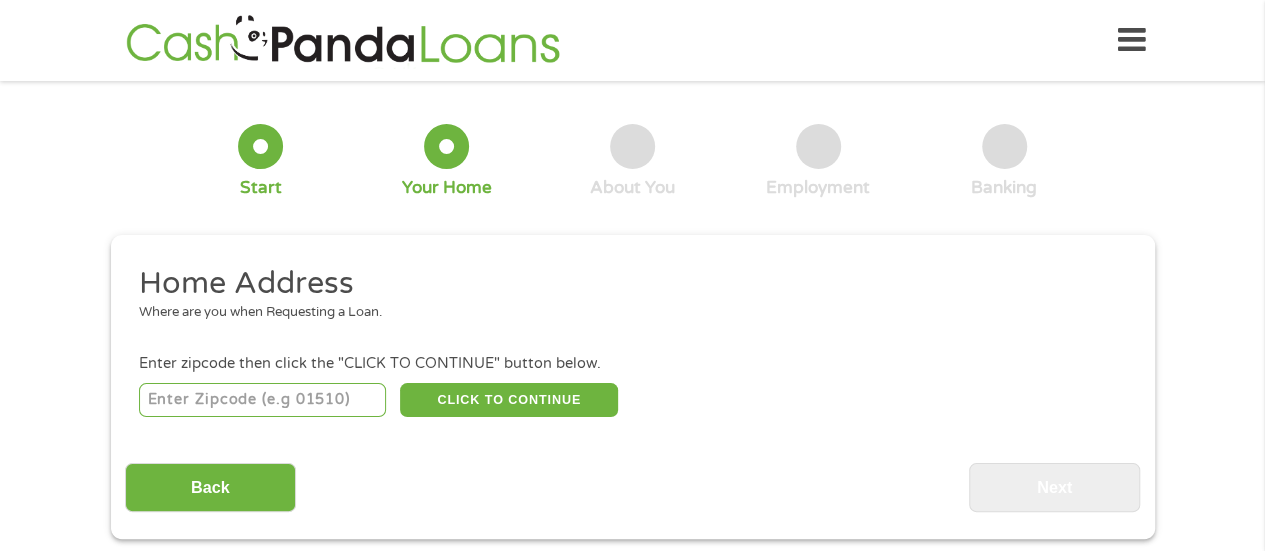 type on "[ZIP]" 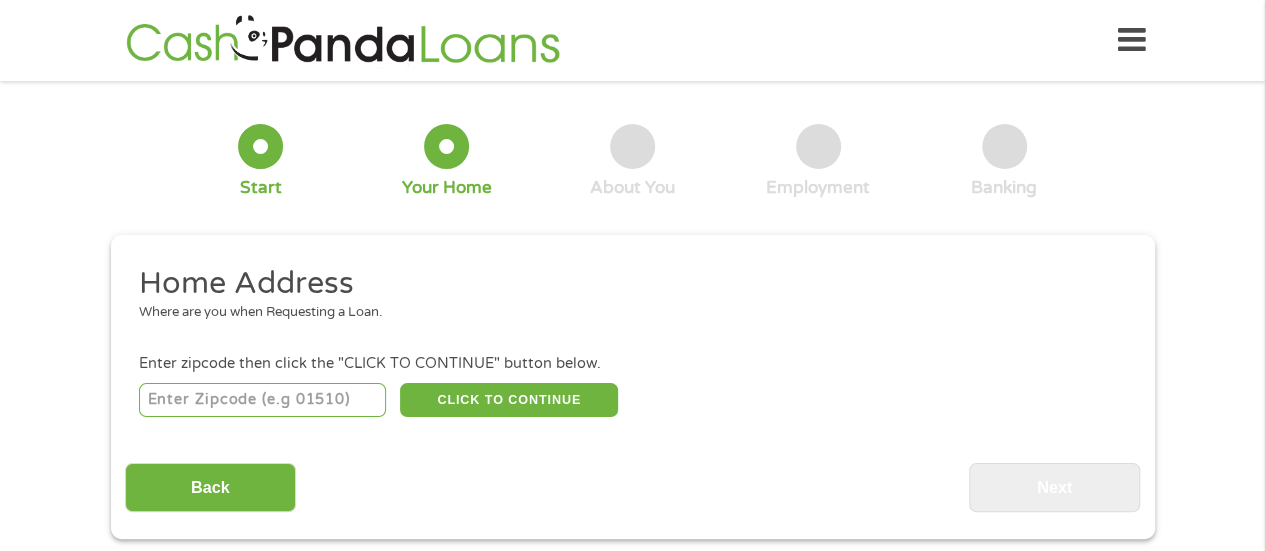 select on "Florida" 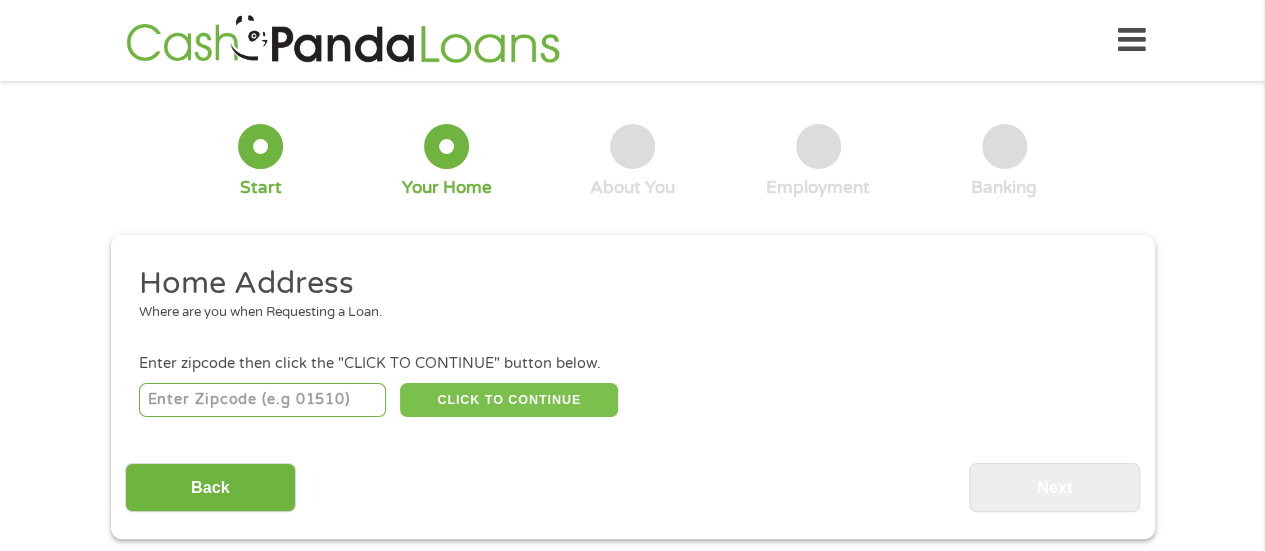 click on "CLICK TO CONTINUE" at bounding box center [509, 400] 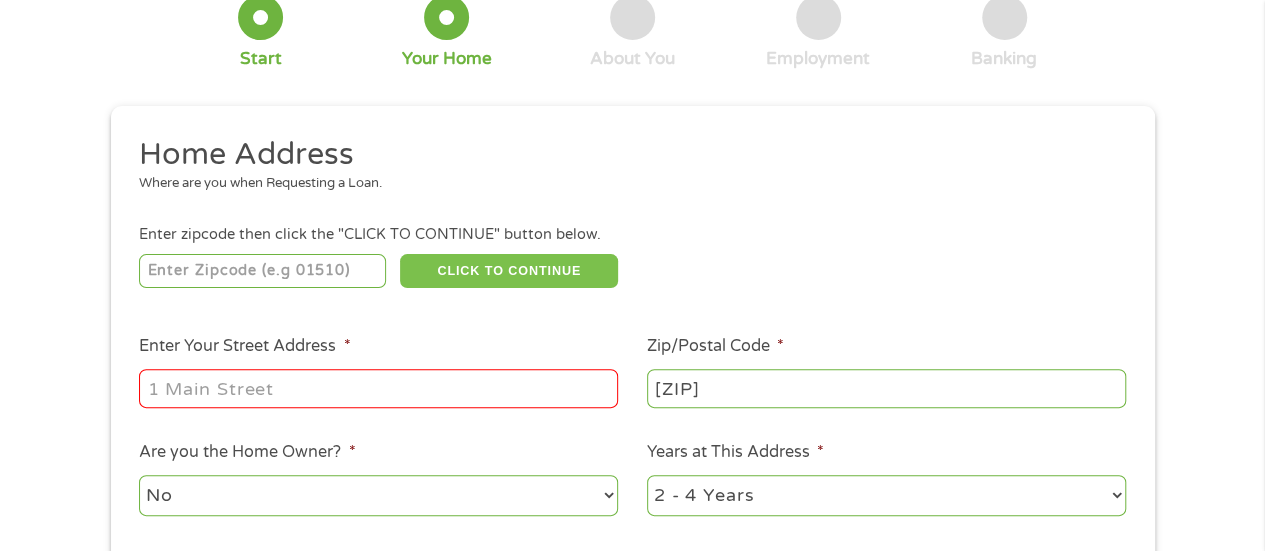 scroll, scrollTop: 138, scrollLeft: 0, axis: vertical 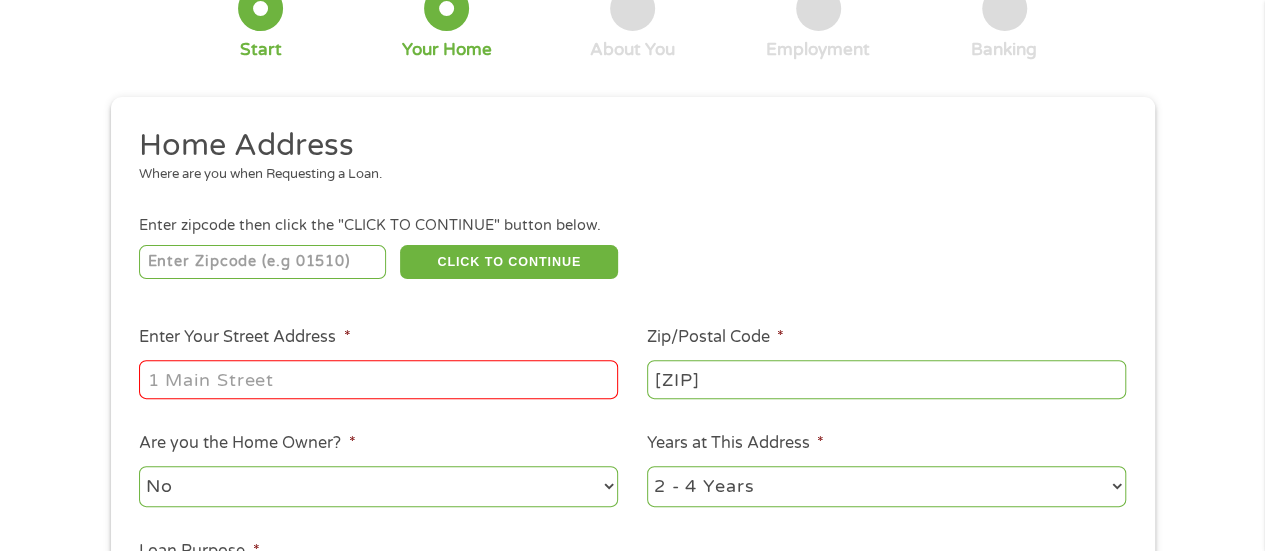 click on "Enter Your Street Address *" at bounding box center (378, 379) 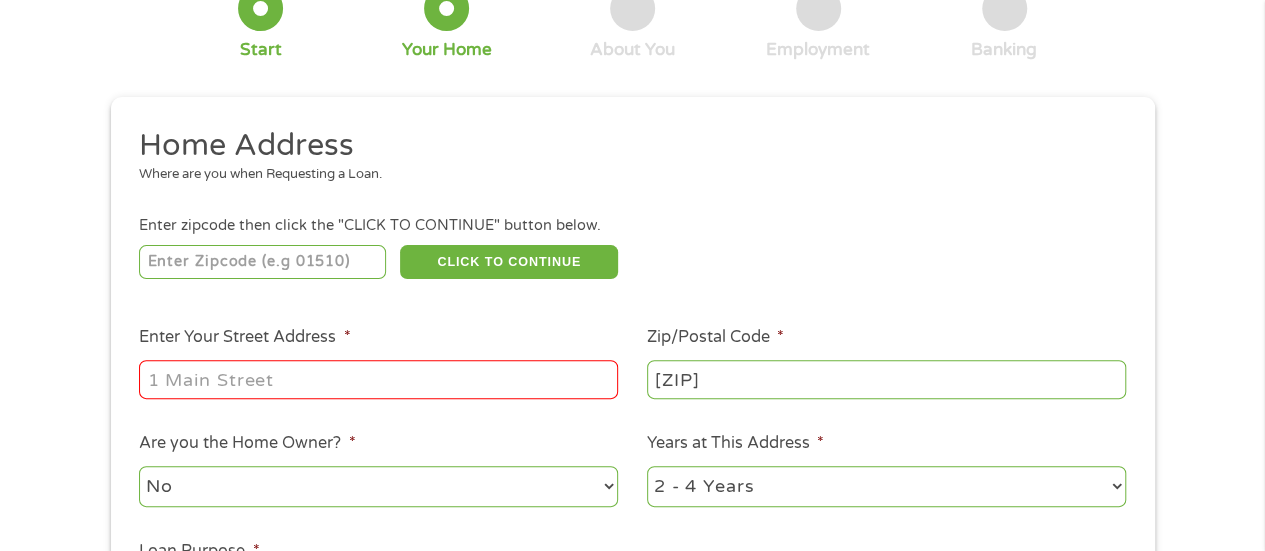 type on "[NUMBER] [STREET], [NUMBER], [CITY], [STATE], [ZIP]" 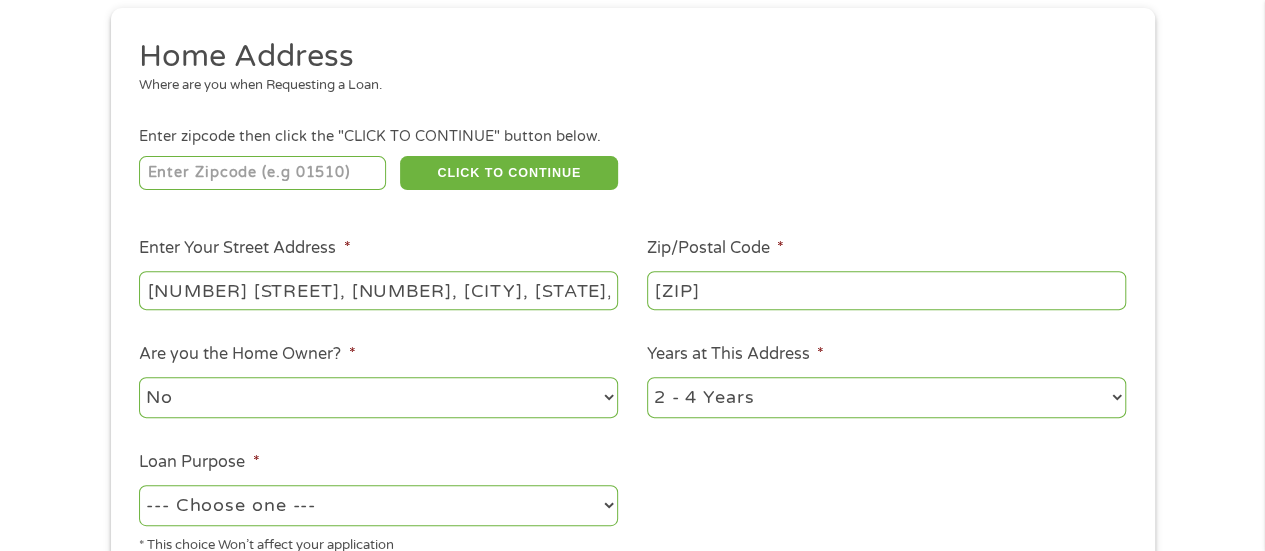 scroll, scrollTop: 228, scrollLeft: 0, axis: vertical 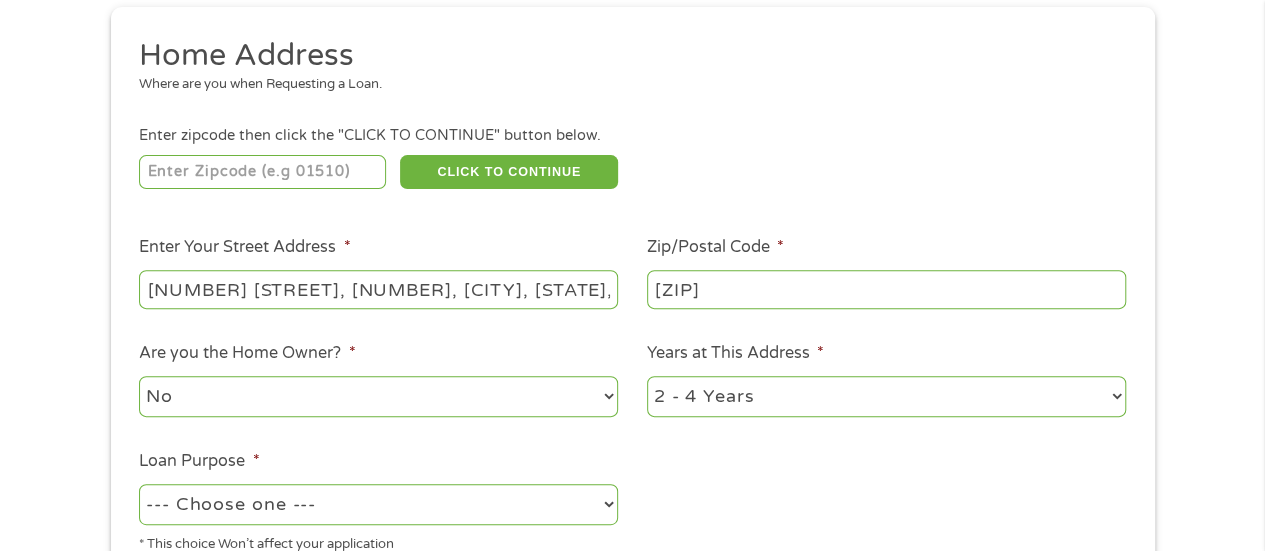 click on "No Yes" at bounding box center (378, 396) 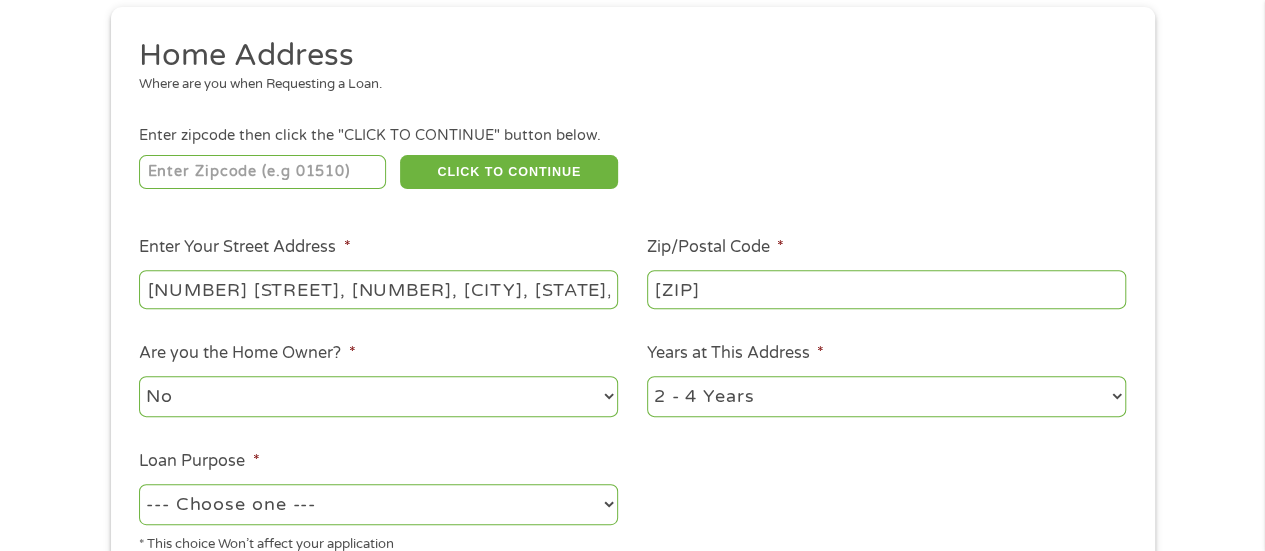 select on "paybills" 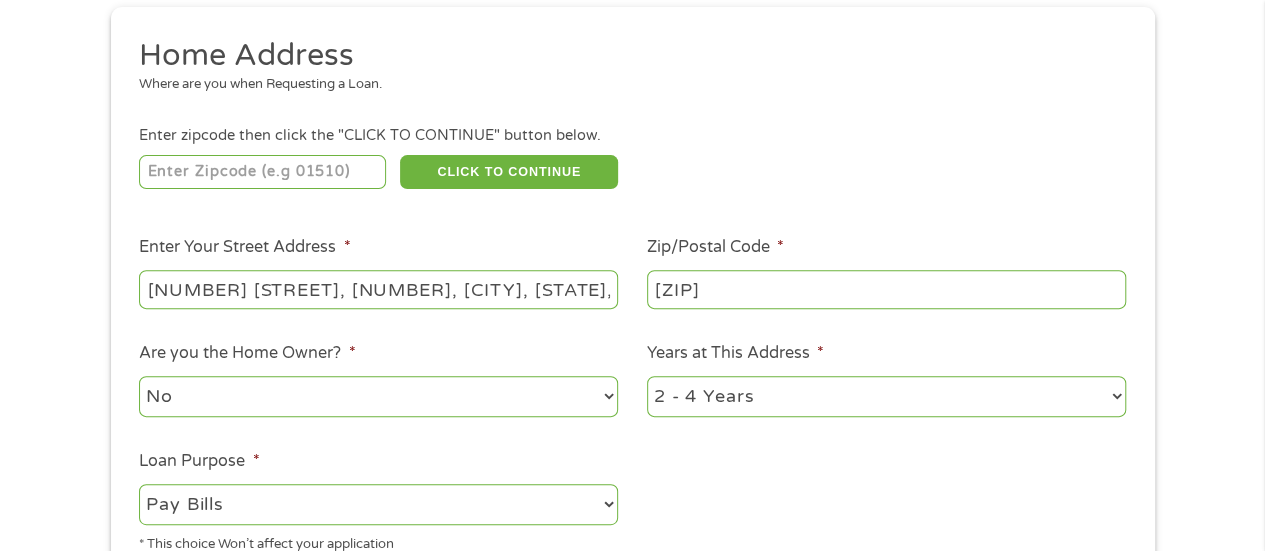 click on "--- Choose one --- Pay Bills Debt Consolidation Home Improvement Major Purchase Car Loan Short Term Cash Medical Expenses Other" at bounding box center [378, 504] 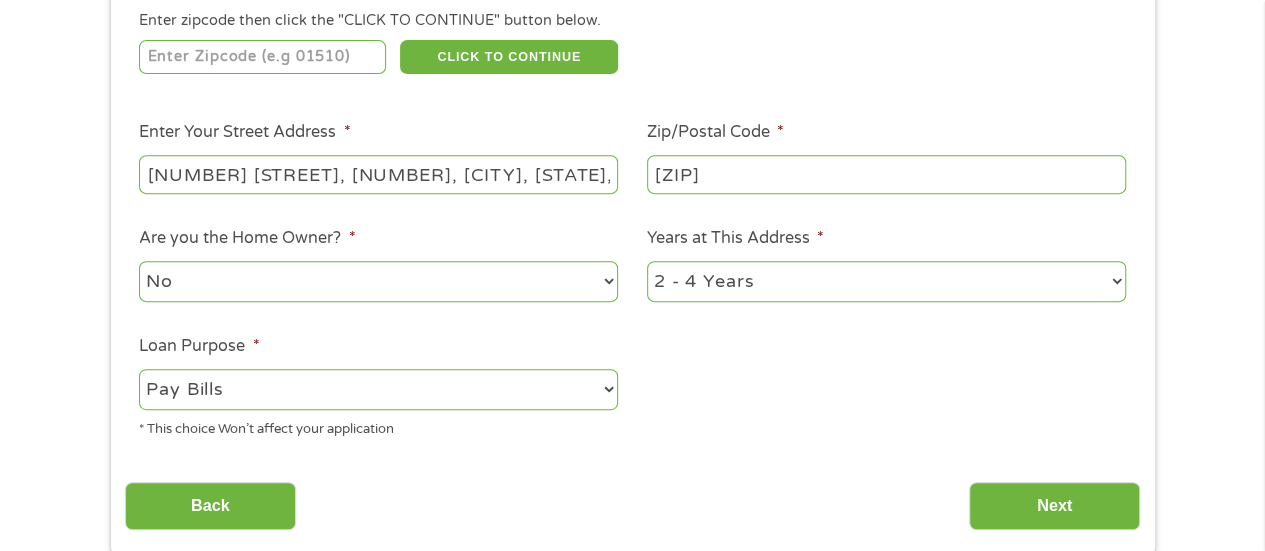 scroll, scrollTop: 348, scrollLeft: 0, axis: vertical 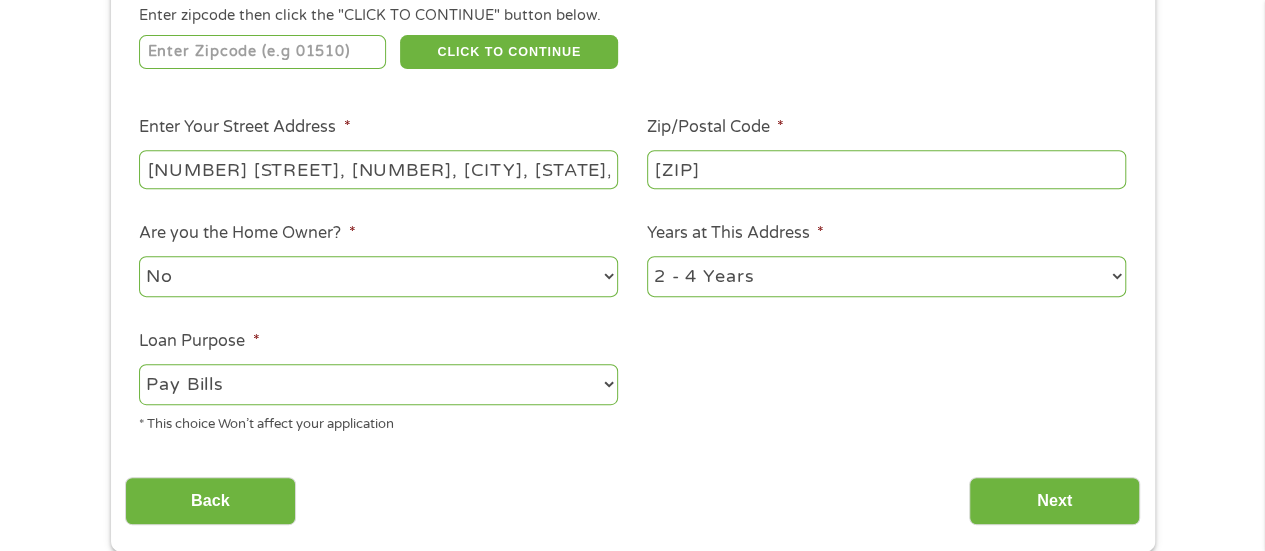 click on "1 Year or less 1 - 2 Years 2 - 4 Years Over 4 Years" at bounding box center (886, 276) 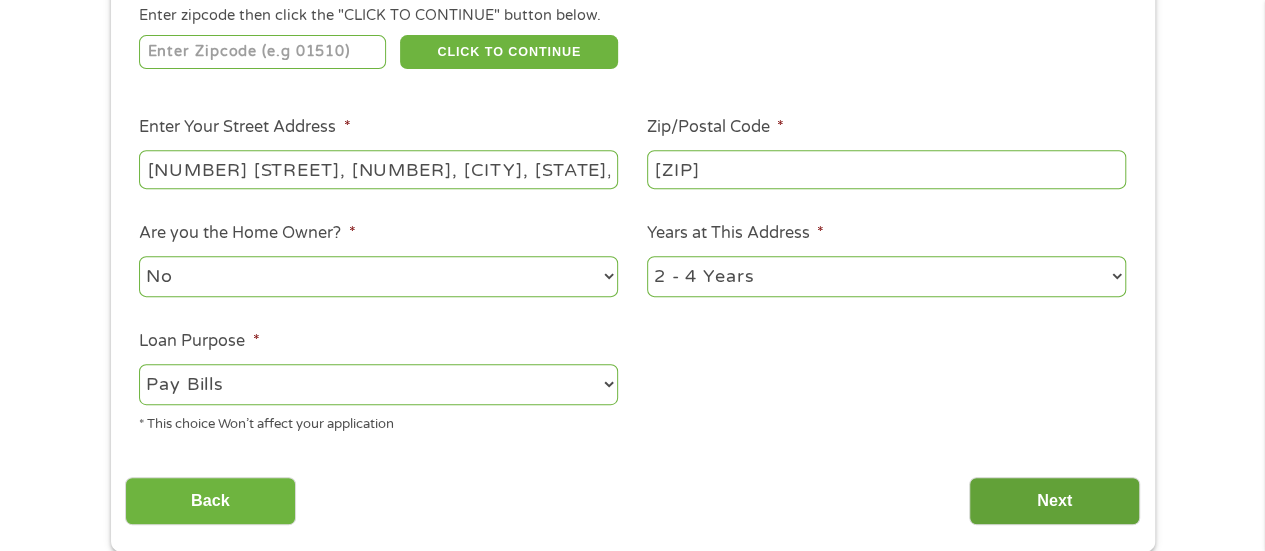 click on "Next" at bounding box center [1054, 501] 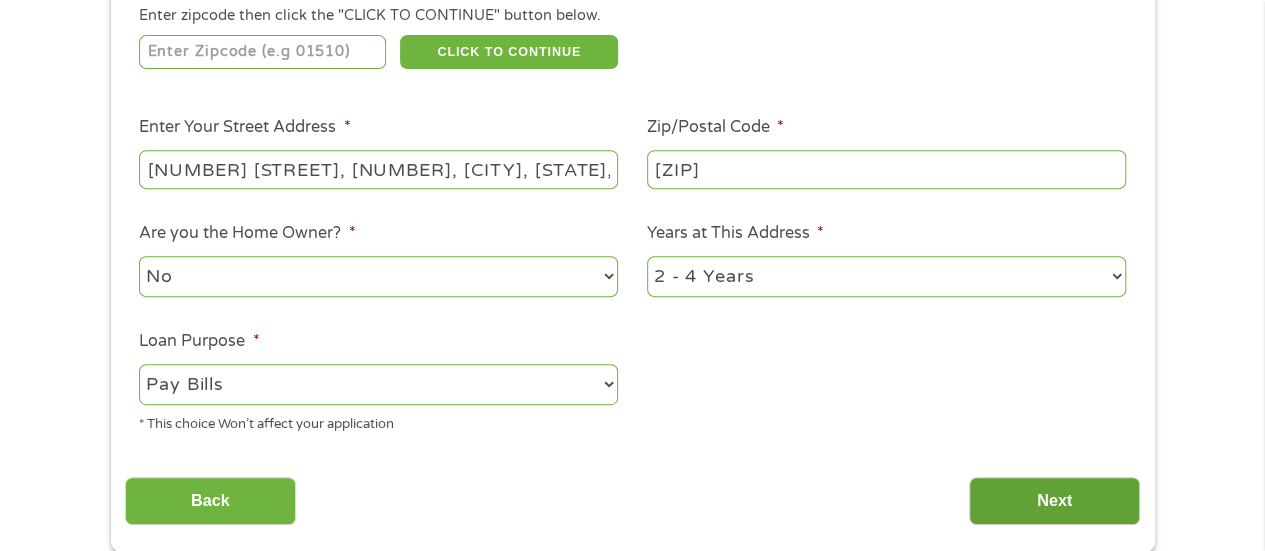 scroll, scrollTop: 8, scrollLeft: 8, axis: both 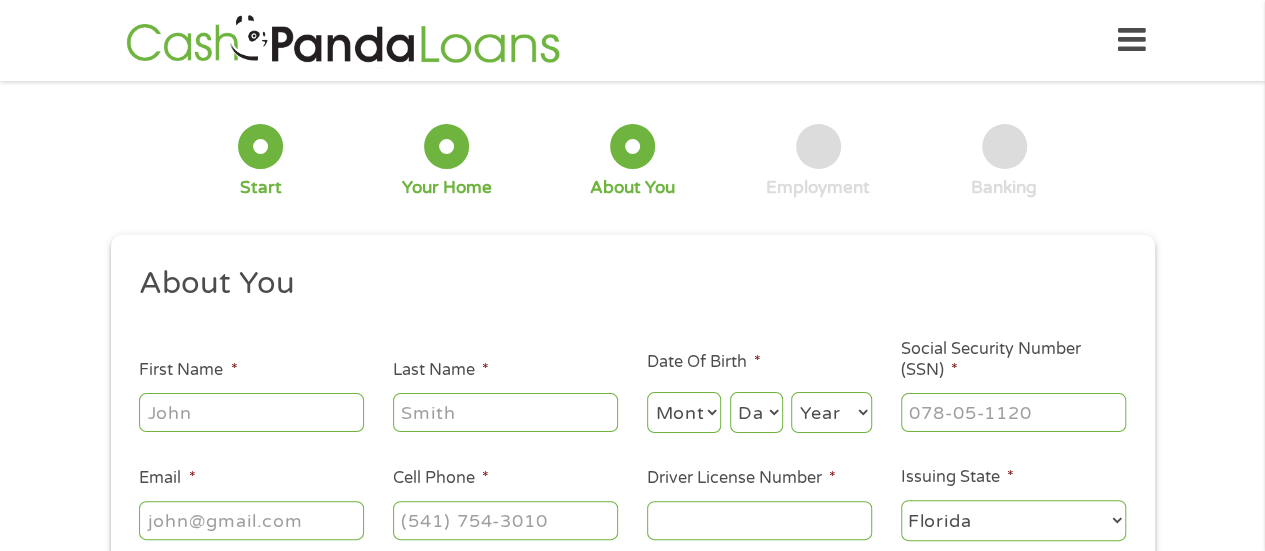click on "First Name *" at bounding box center [251, 412] 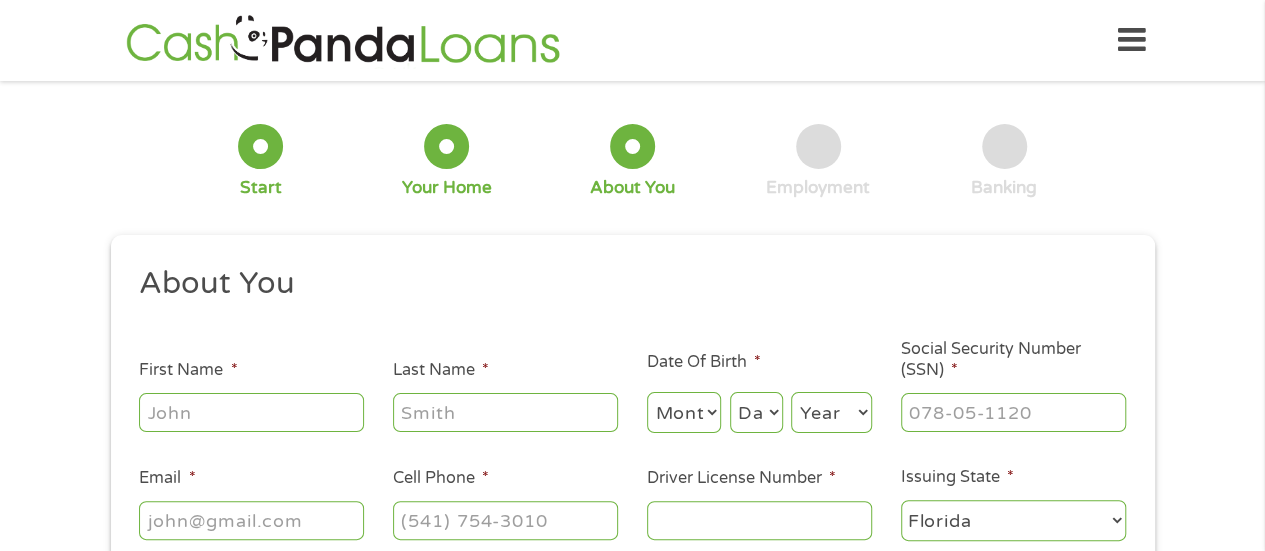 type on "[LAST]" 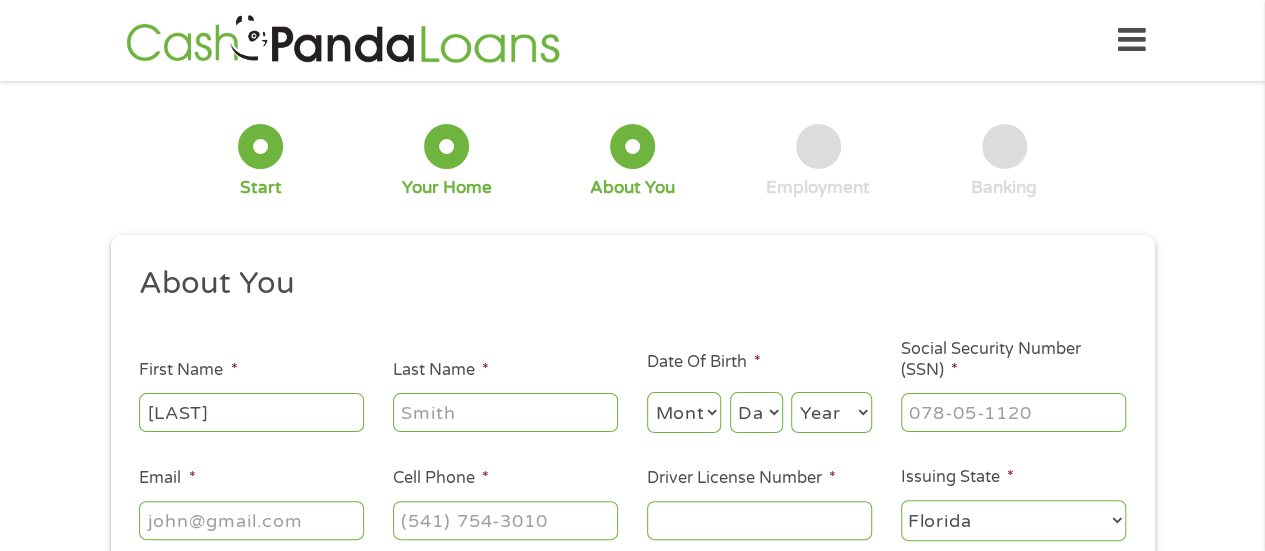 type on "[LAST]" 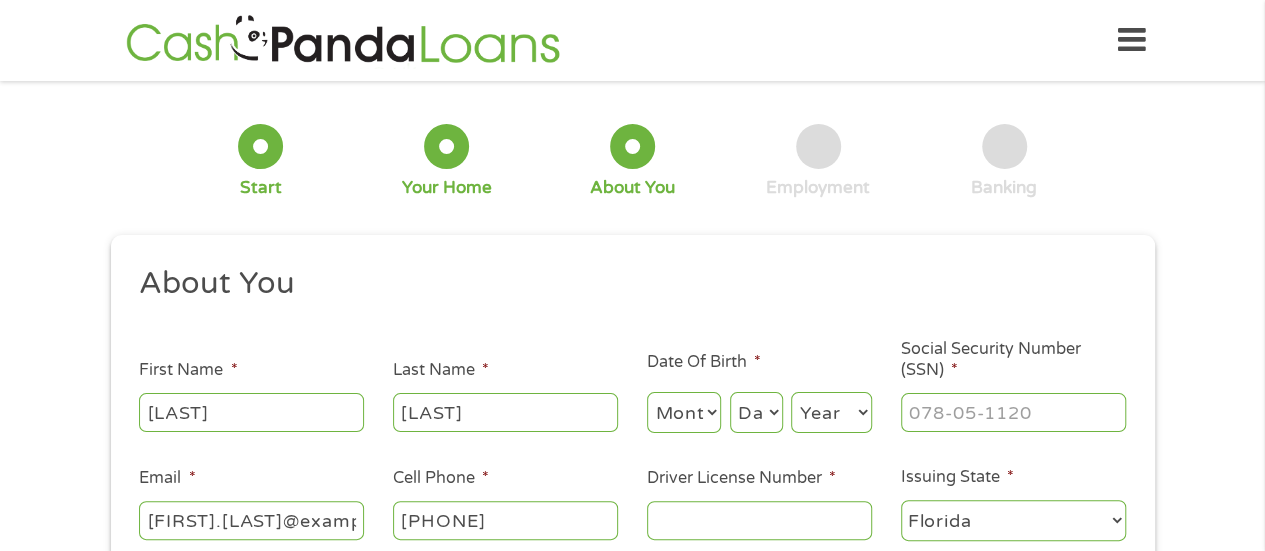 type on "([AREACODE]) [PHONE]" 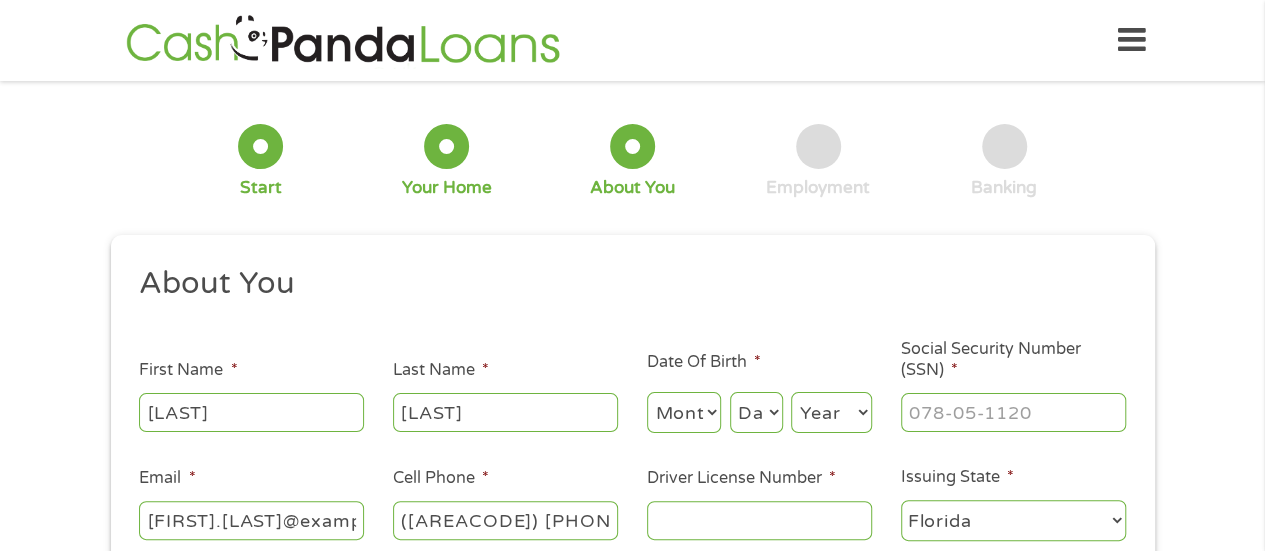 click on "Month 1 2 3 4 5 6 7 8 9 10 11 12" at bounding box center (684, 412) 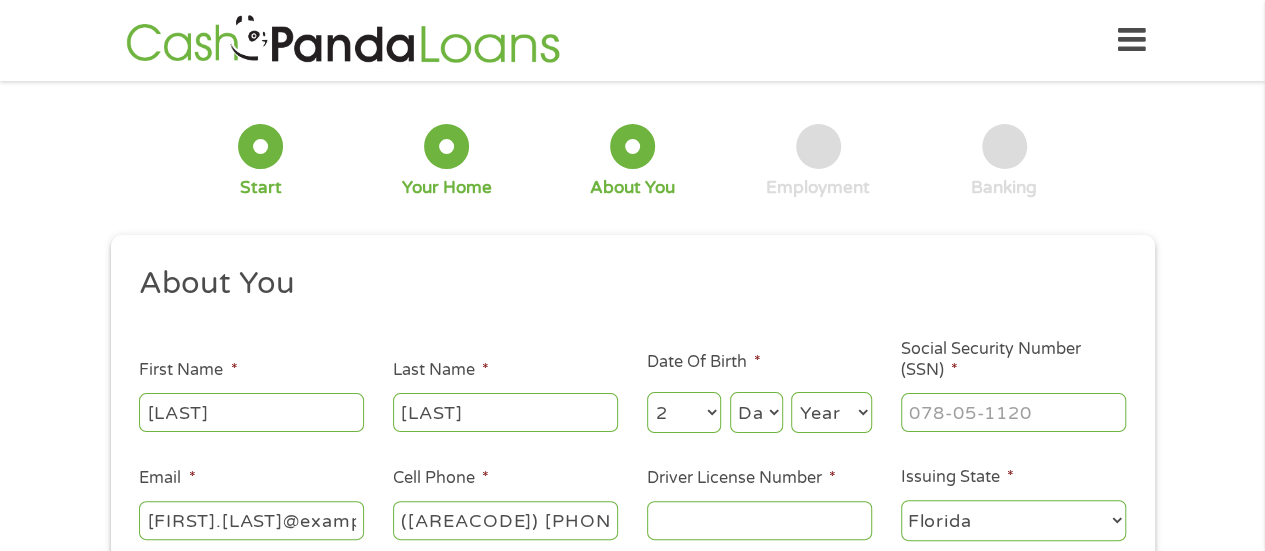 click on "Day 1 2 3 4 5 6 7 8 9 10 11 12 13 14 15 16 17 18 19 20 21 22 23 24 25 26 27 28 29 30 31" at bounding box center (756, 412) 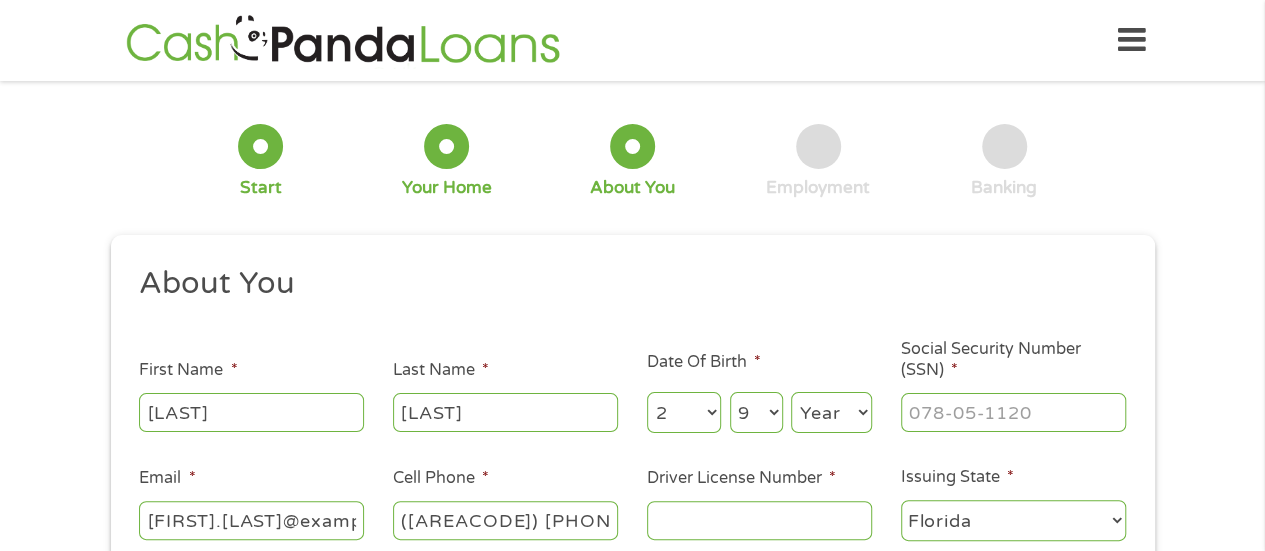 click on "Year 2007 2006 2005 2004 2003 2002 2001 2000 1999 1998 1997 1996 1995 1994 1993 1992 1991 1990 1989 1988 1987 1986 1985 1984 1983 1982 1981 1980 1979 1978 1977 1976 1975 1974 1973 1972 1971 1970 1969 1968 1967 1966 1965 1964 1963 1962 1961 1960 1959 1958 1957 1956 1955 1954 1953 1952 1951 1950 1949 1948 1947 1946 1945 1944 1943 1942 1941 1940 1939 1938 1937 1936 1935 1934 1933 1932 1931 1930 1929 1928 1927 1926 1925 1924 1923 1922 1921 1920" at bounding box center [831, 412] 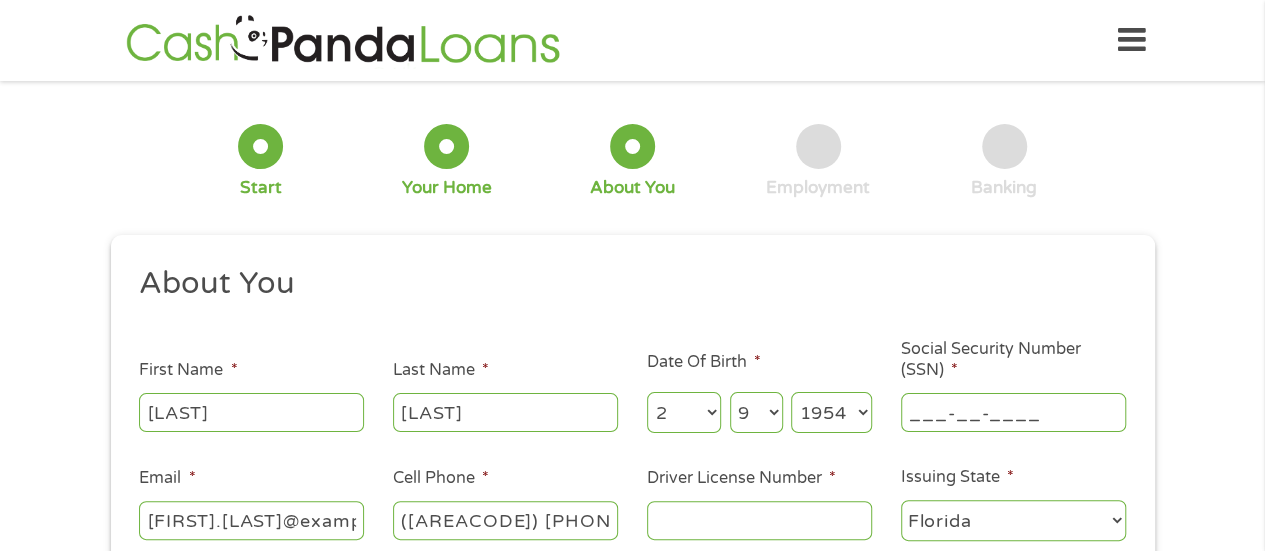 click on "___-__-____" at bounding box center [1013, 412] 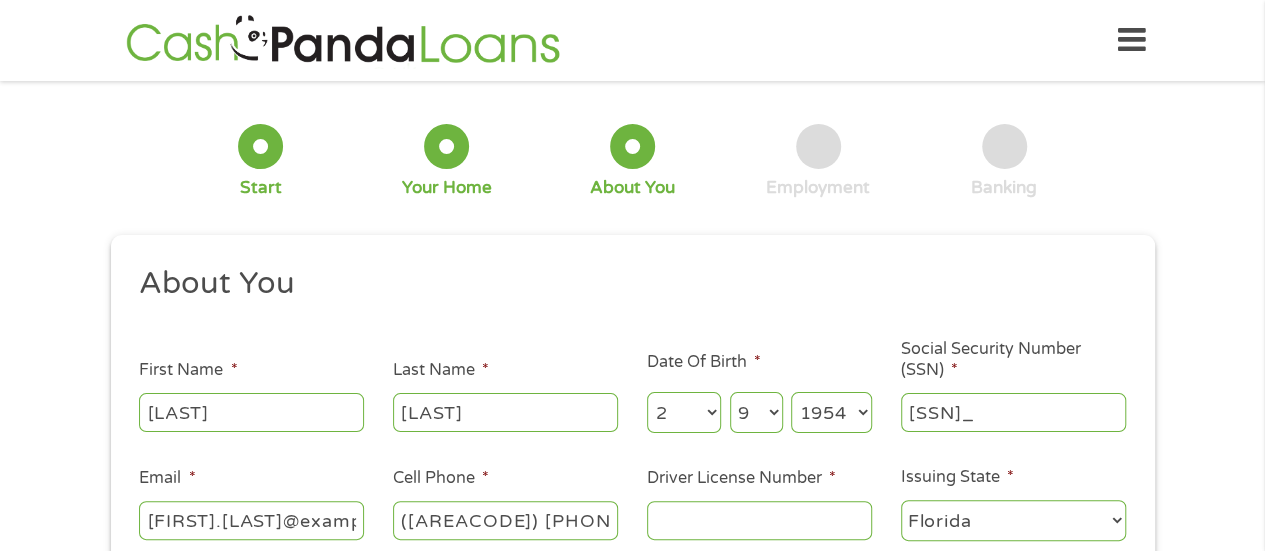 type on "[SSN]" 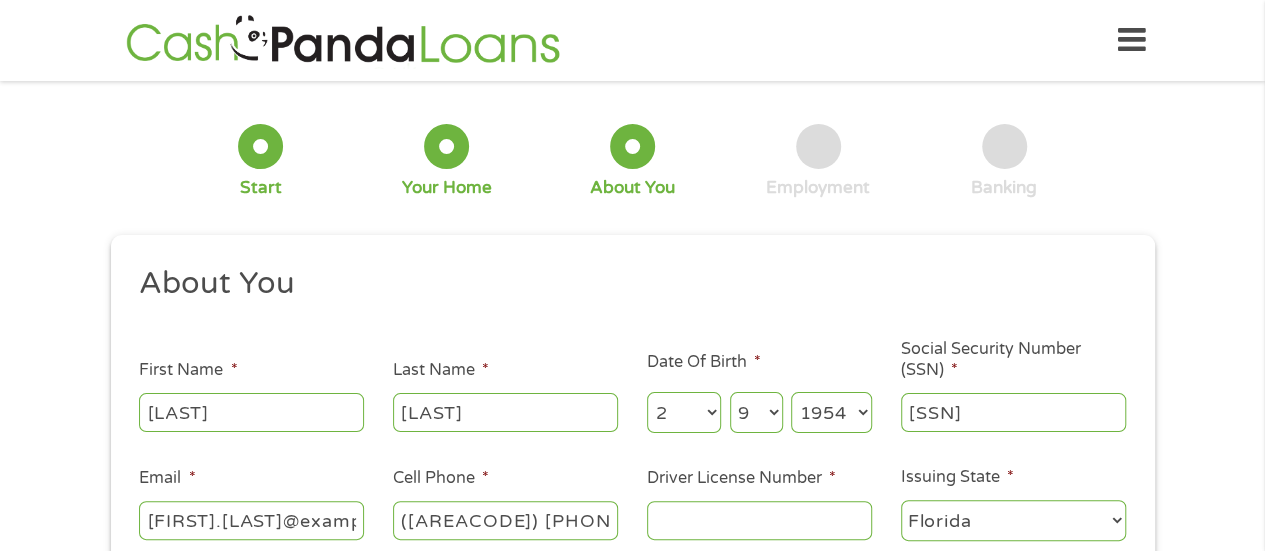 click on "Driver License Number *" at bounding box center (759, 520) 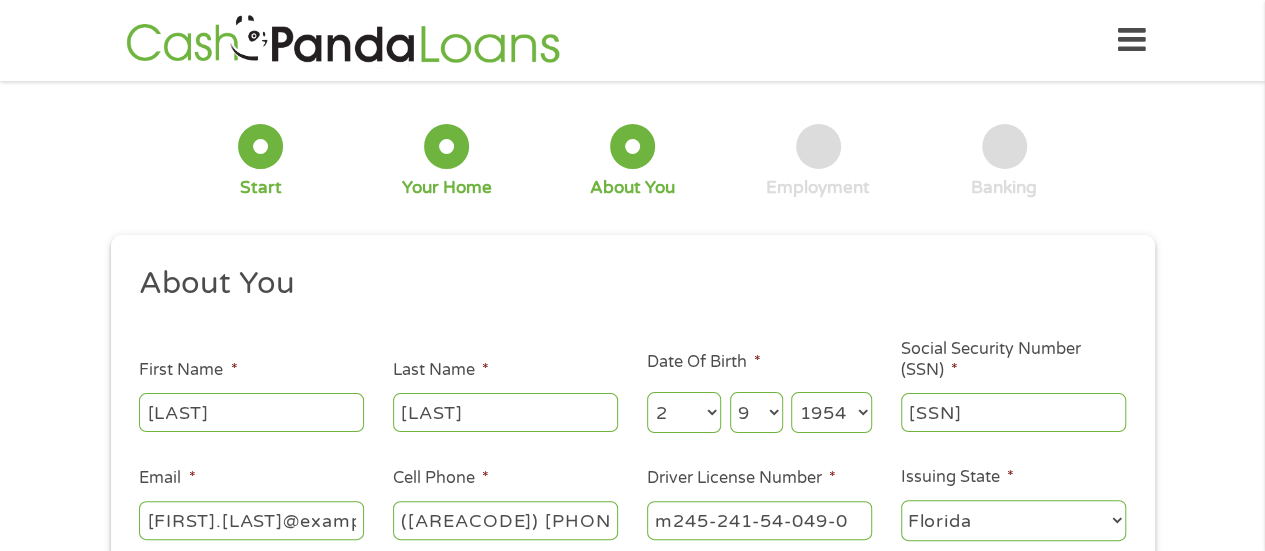 click on "m245-241-54-049-0" at bounding box center [759, 520] 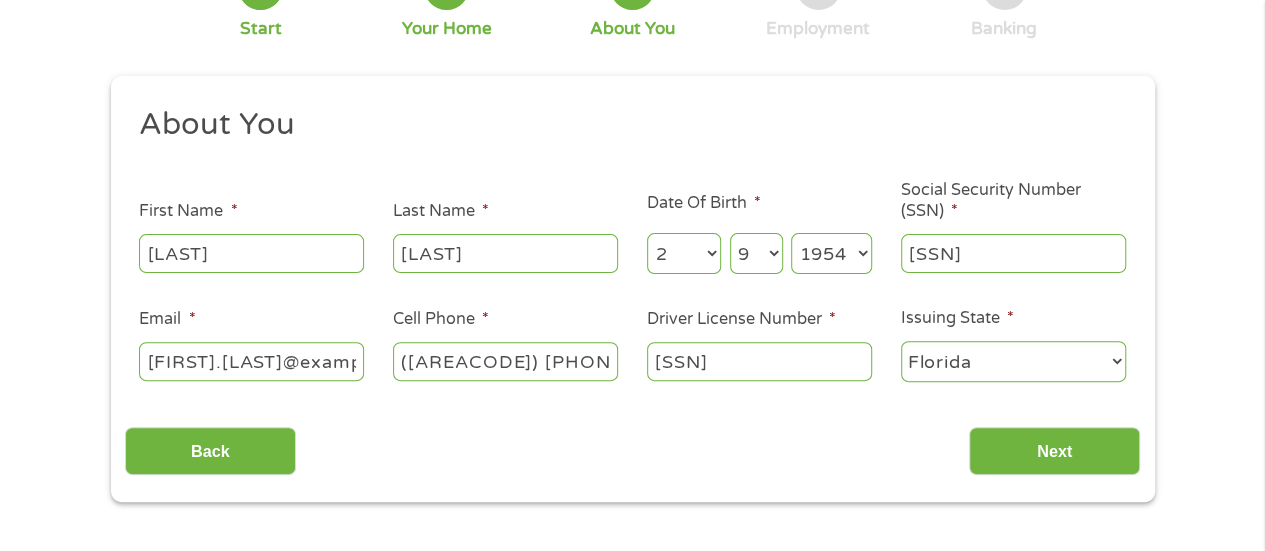 scroll, scrollTop: 186, scrollLeft: 0, axis: vertical 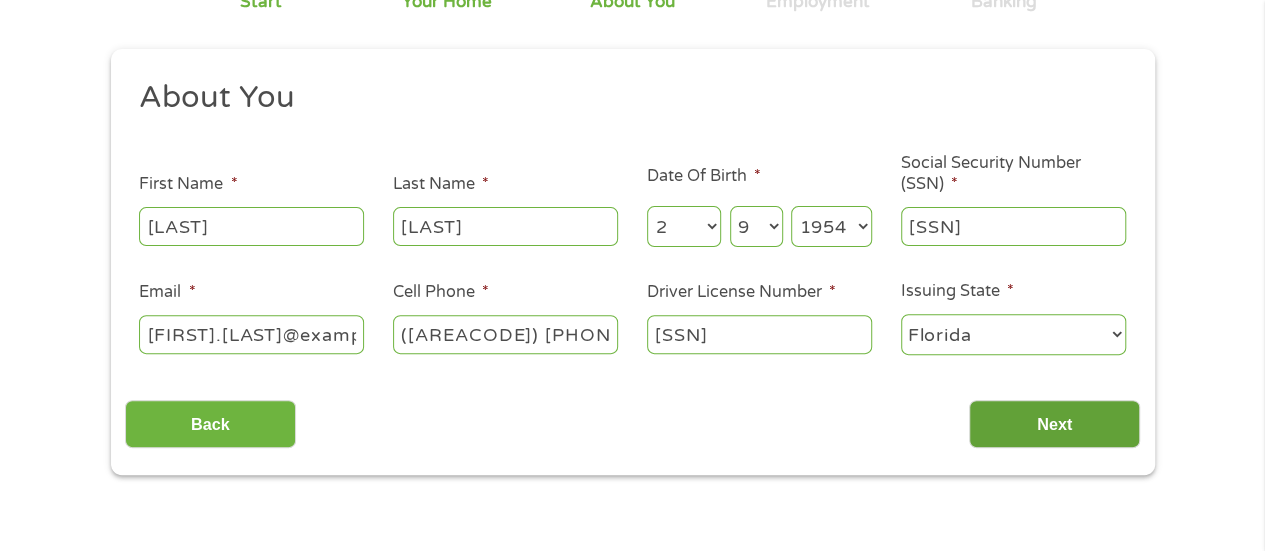 type on "[SSN]" 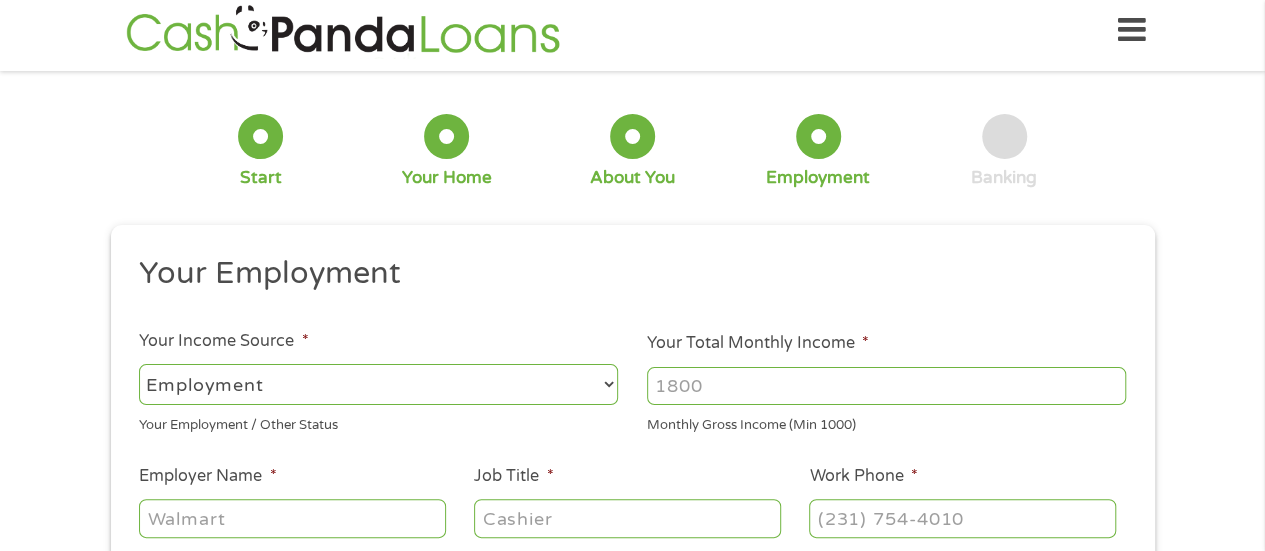 scroll, scrollTop: 0, scrollLeft: 0, axis: both 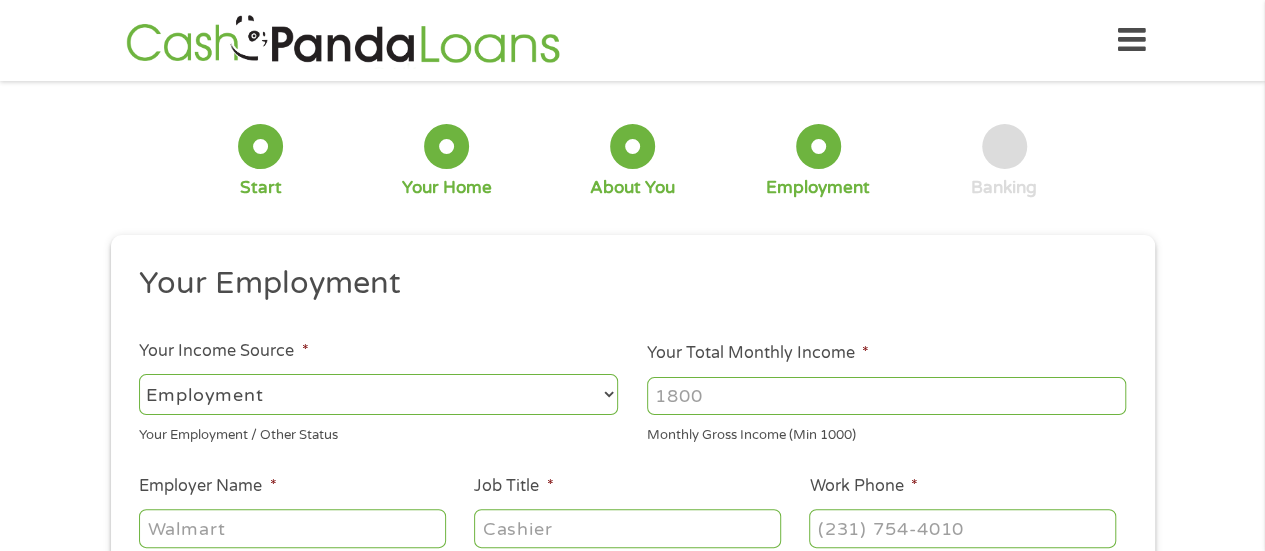 click on "--- Choose one --- Employment Self Employed Benefits" at bounding box center [378, 394] 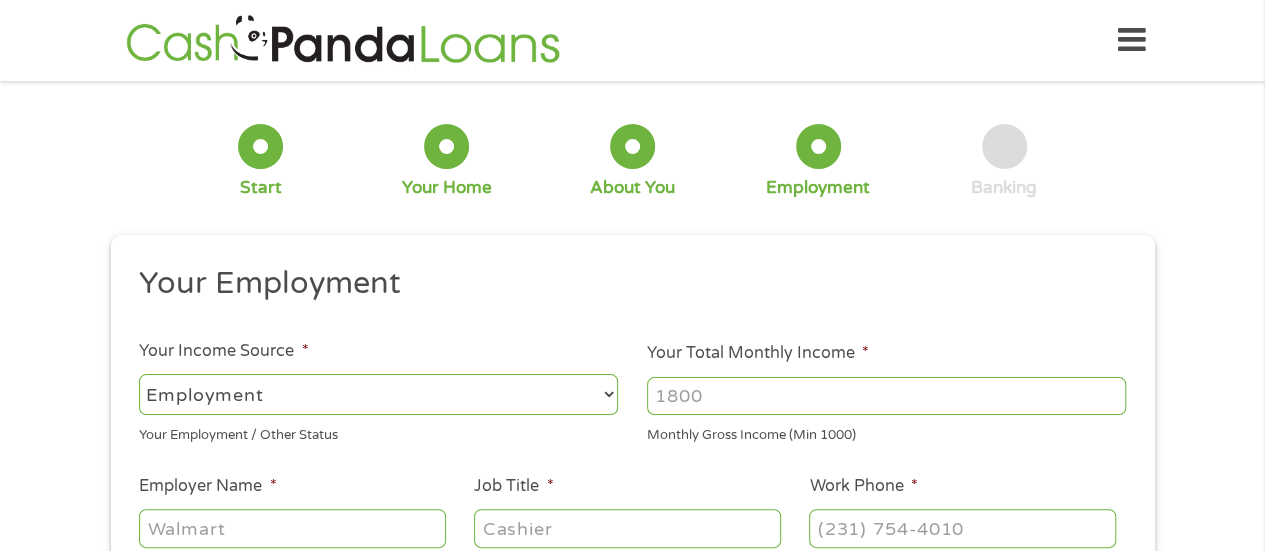 select on "benefits" 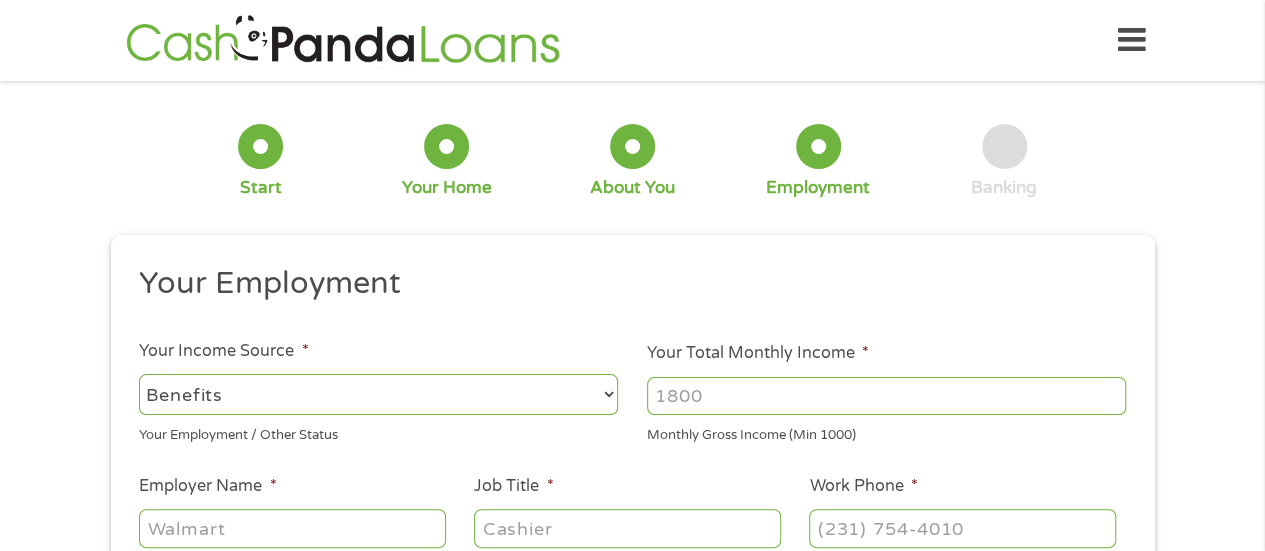 click on "--- Choose one --- Employment Self Employed Benefits" at bounding box center (378, 394) 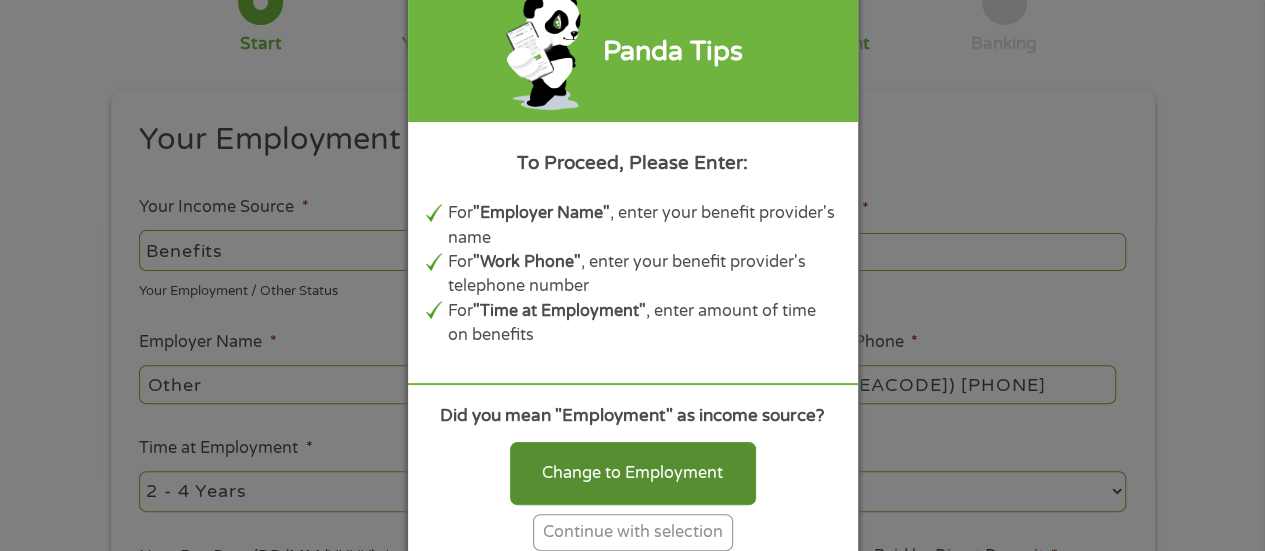 scroll, scrollTop: 145, scrollLeft: 0, axis: vertical 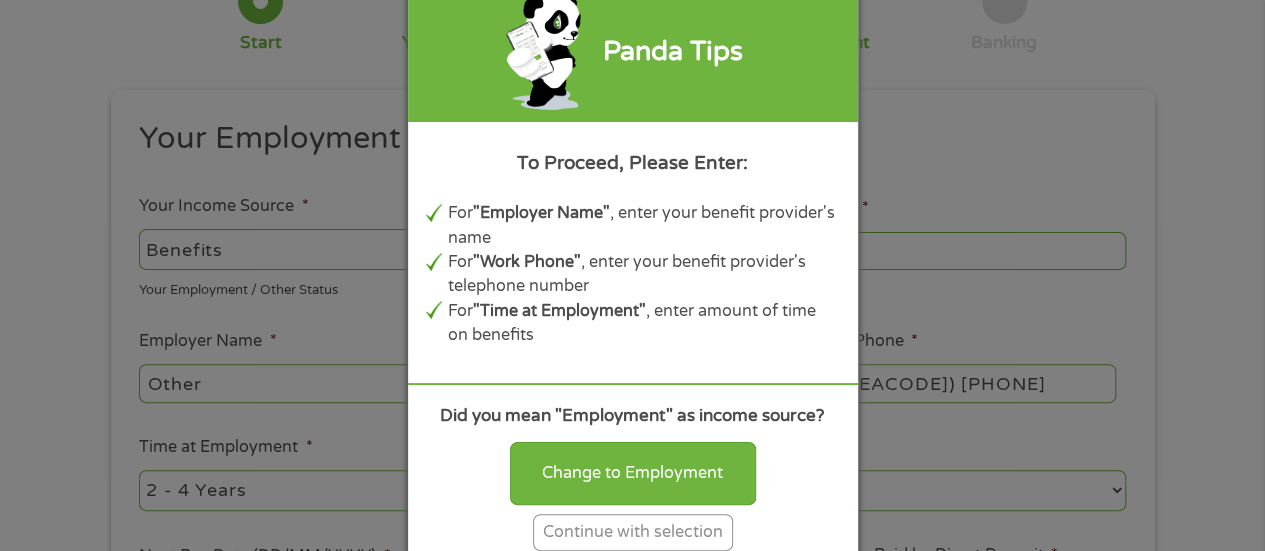 click on "Continue with selection" at bounding box center [633, 532] 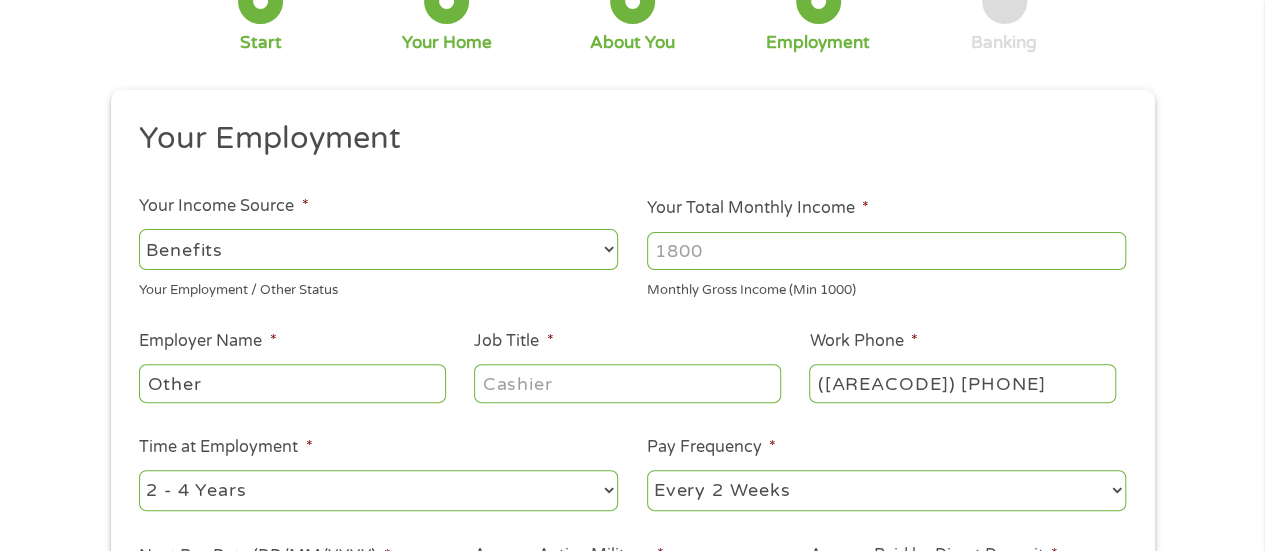 click on "Your Total Monthly Income *" at bounding box center [886, 251] 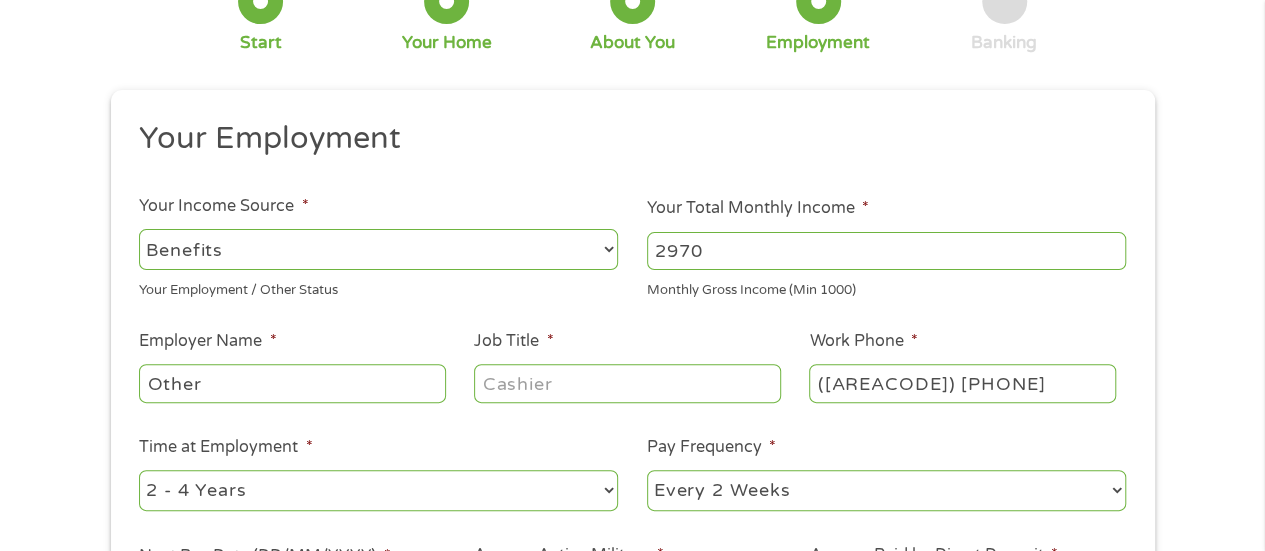 type on "2970" 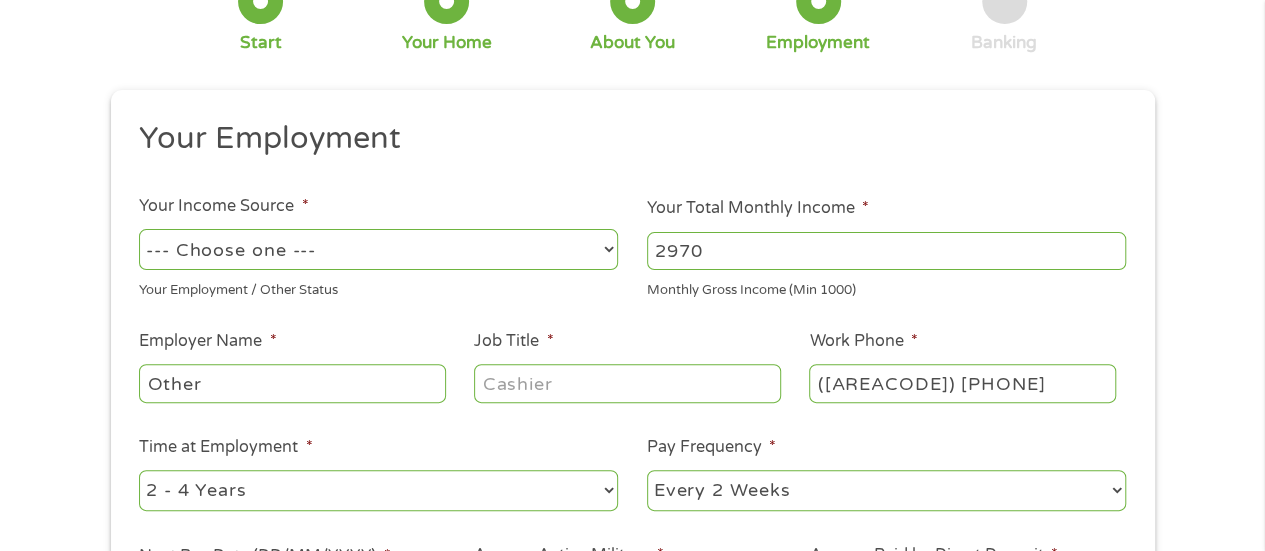 click on "--- Choose one --- Employment Self Employed Benefits" at bounding box center (378, 249) 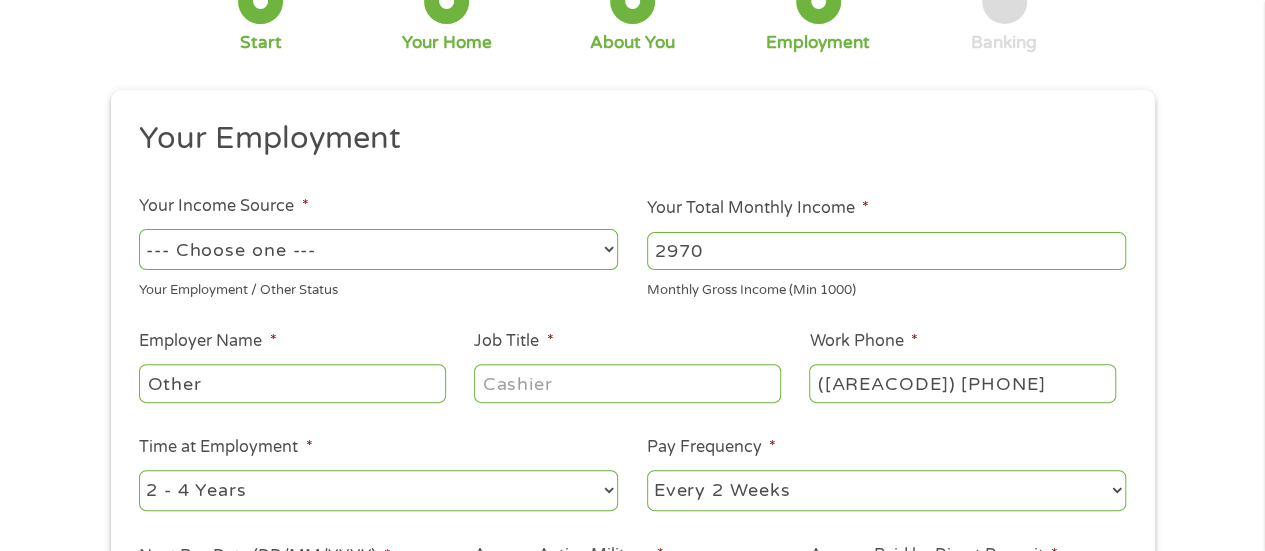 select on "benefits" 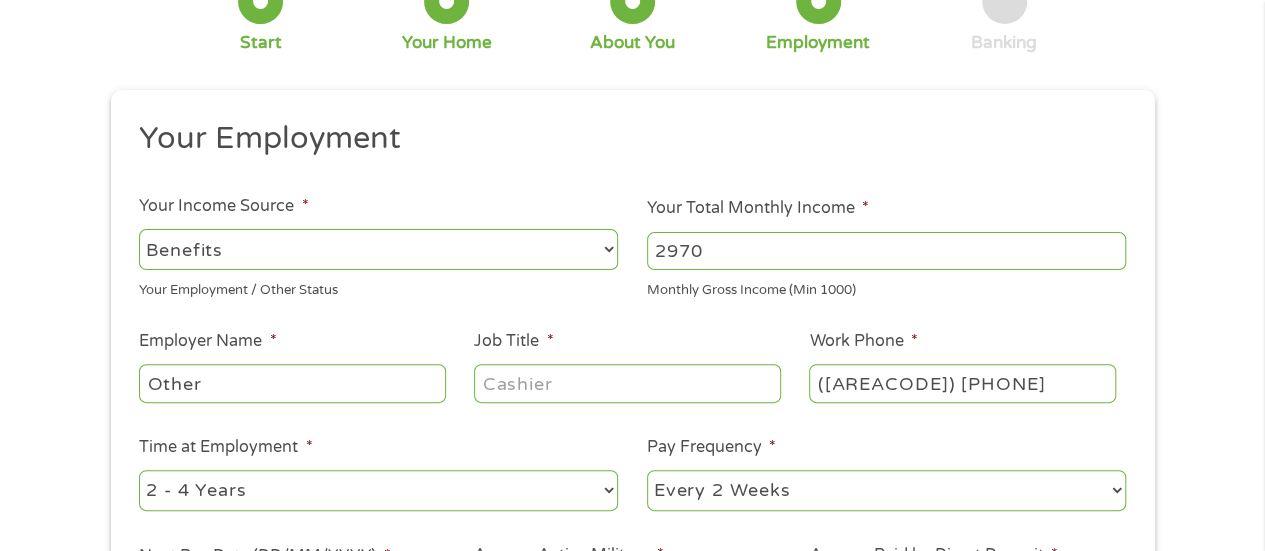 click on "--- Choose one --- Employment Self Employed Benefits" at bounding box center (378, 249) 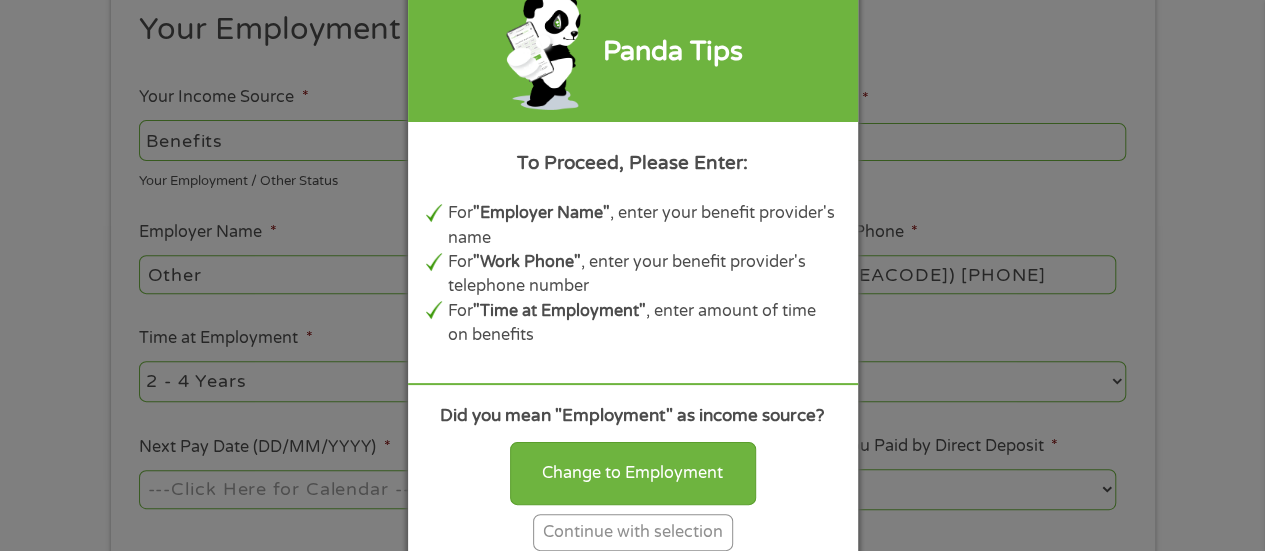 scroll, scrollTop: 255, scrollLeft: 0, axis: vertical 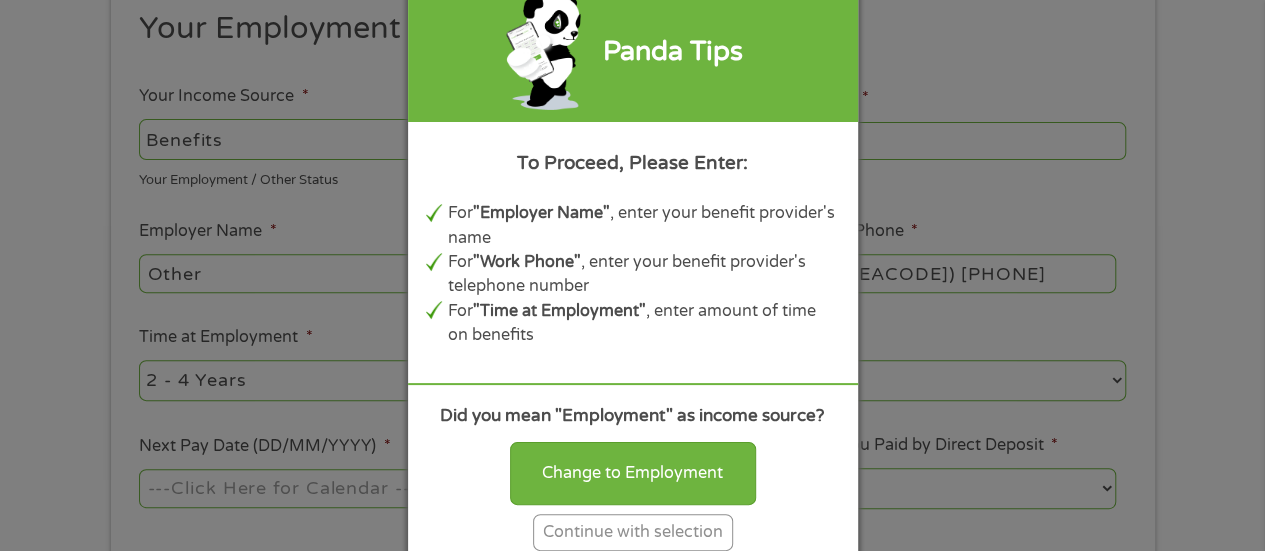click on "Continue with selection" at bounding box center [633, 532] 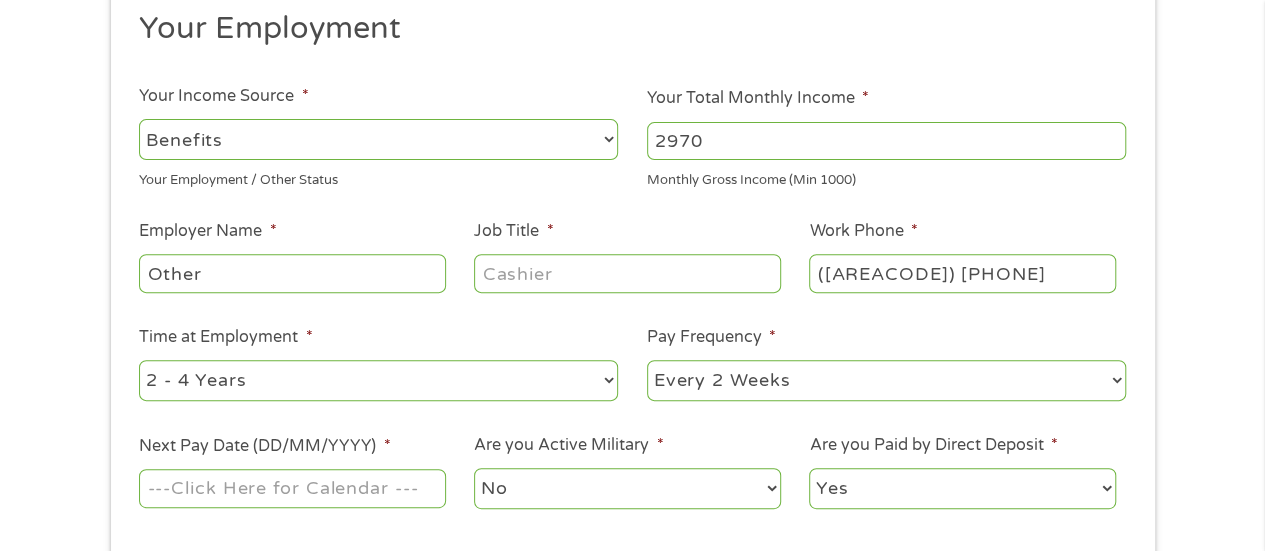 click on "--- Choose one --- Employment Self Employed Benefits" at bounding box center [378, 139] 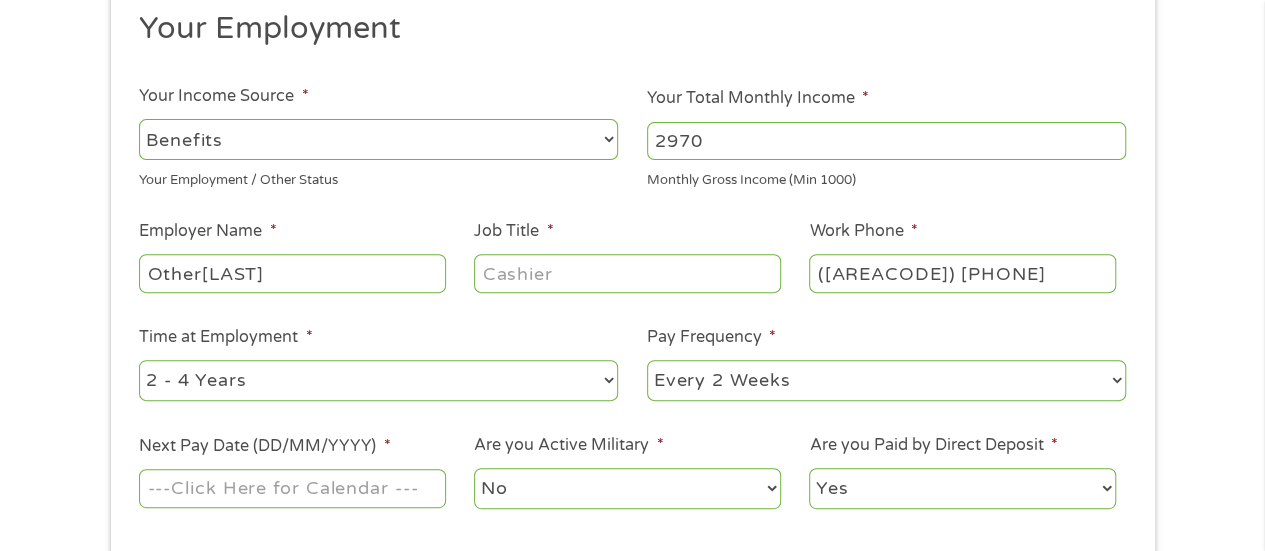 click on "Other[LAST]" at bounding box center (292, 273) 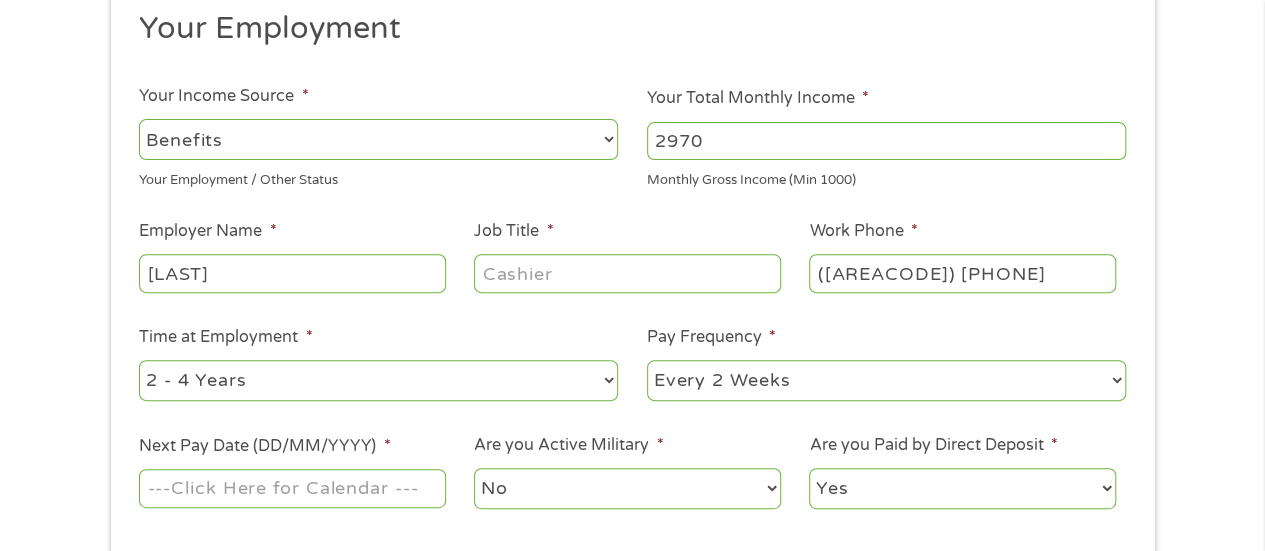click on "[LAST]" at bounding box center [292, 273] 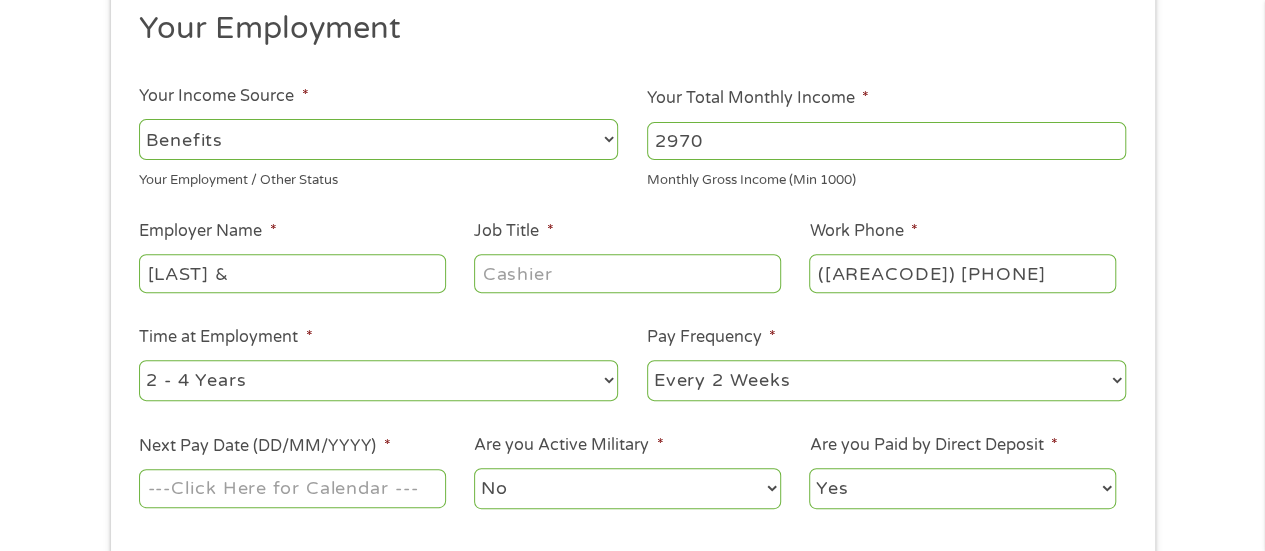 click on "[LAST] &" at bounding box center (292, 273) 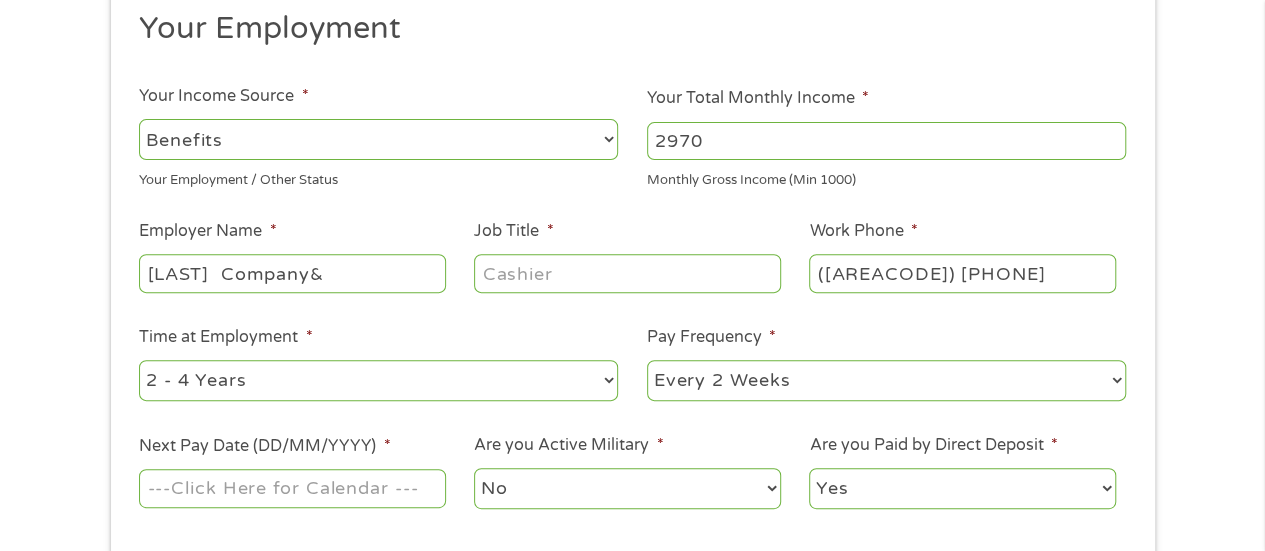 type on "[LAST]  Company&" 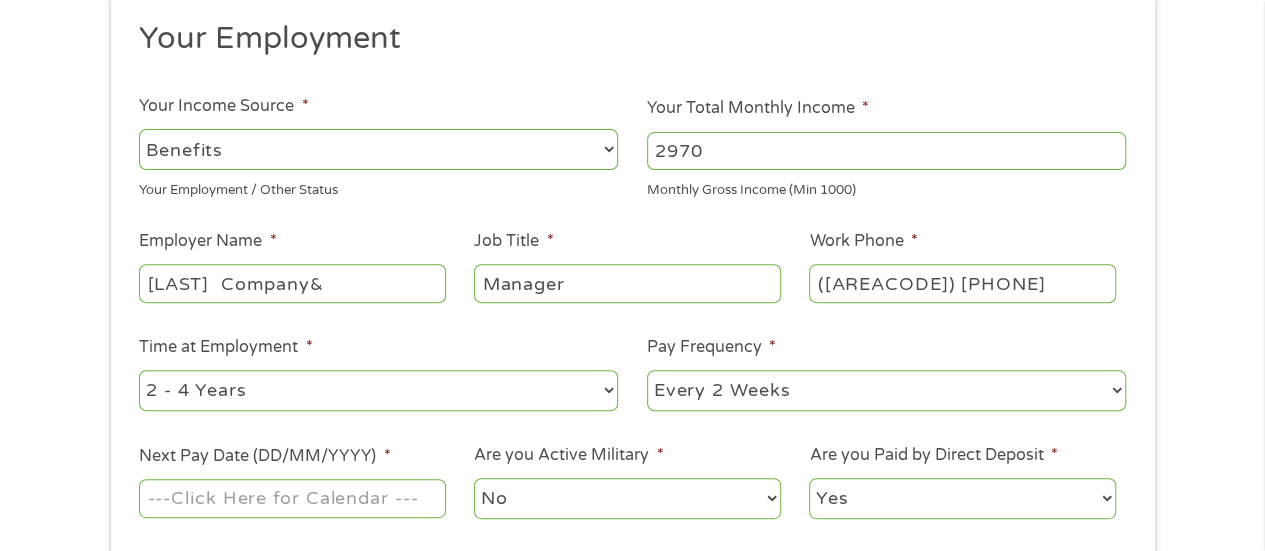 scroll, scrollTop: 231, scrollLeft: 0, axis: vertical 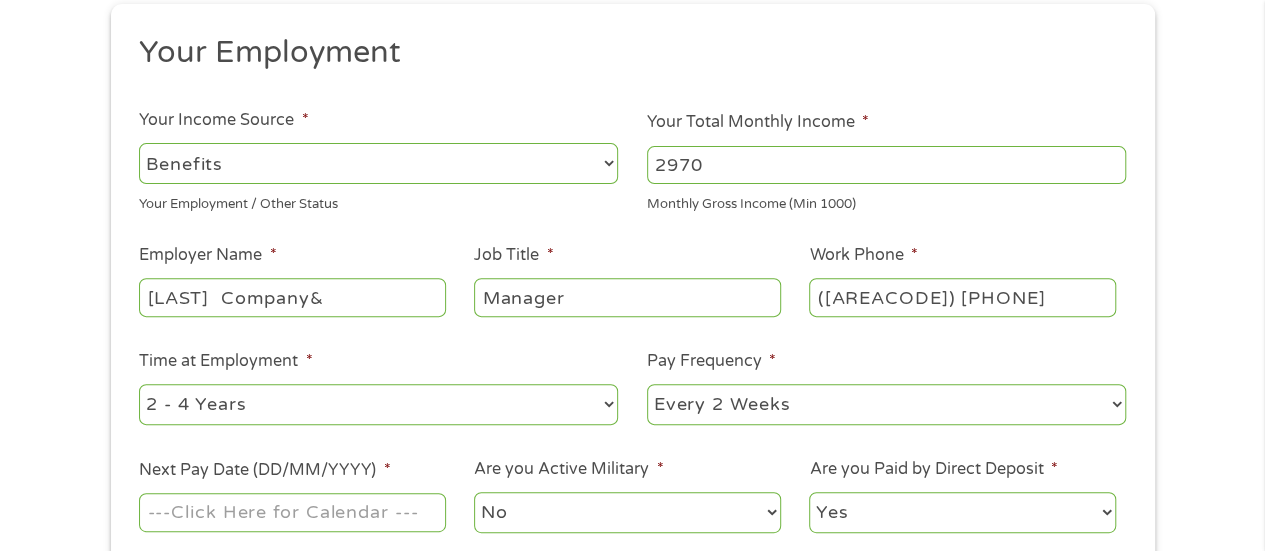 type on "Manager" 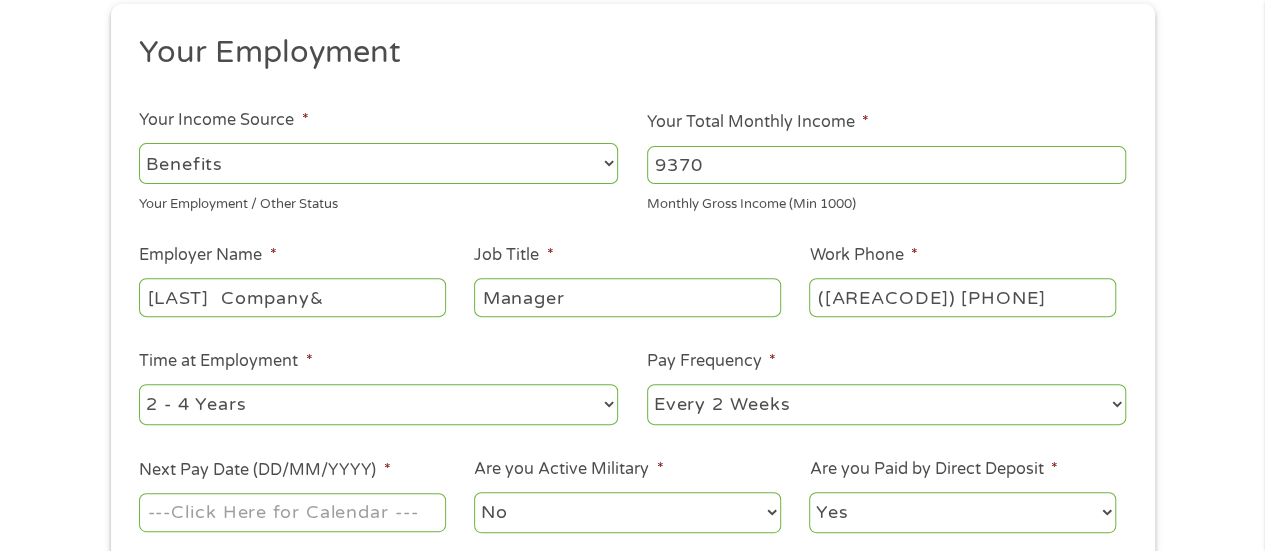 click on "9370" at bounding box center [886, 165] 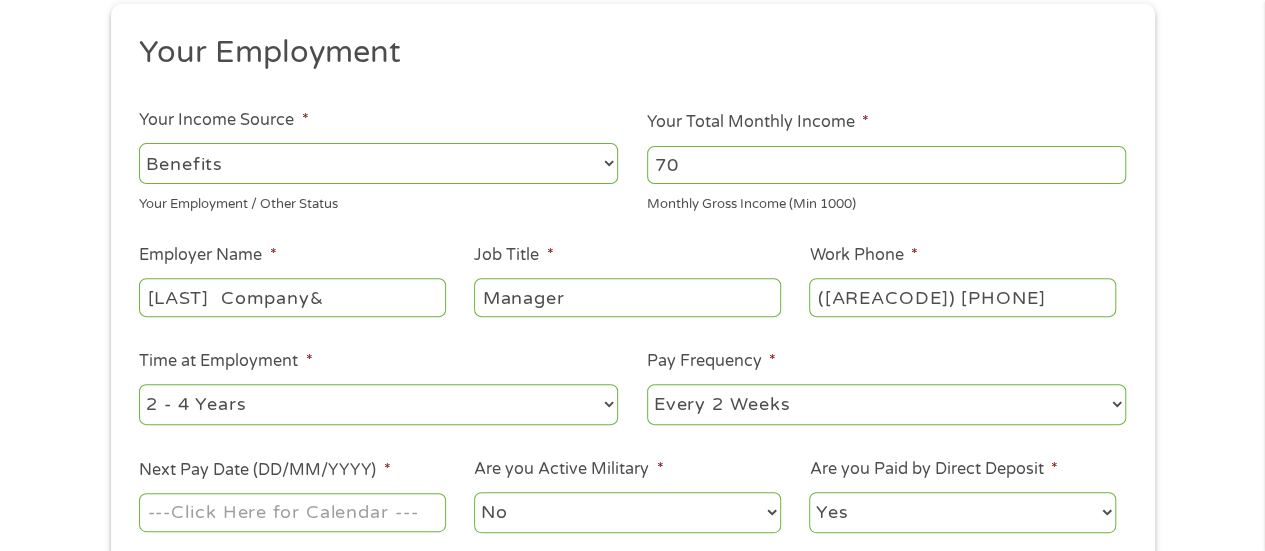 click on "70" at bounding box center (886, 165) 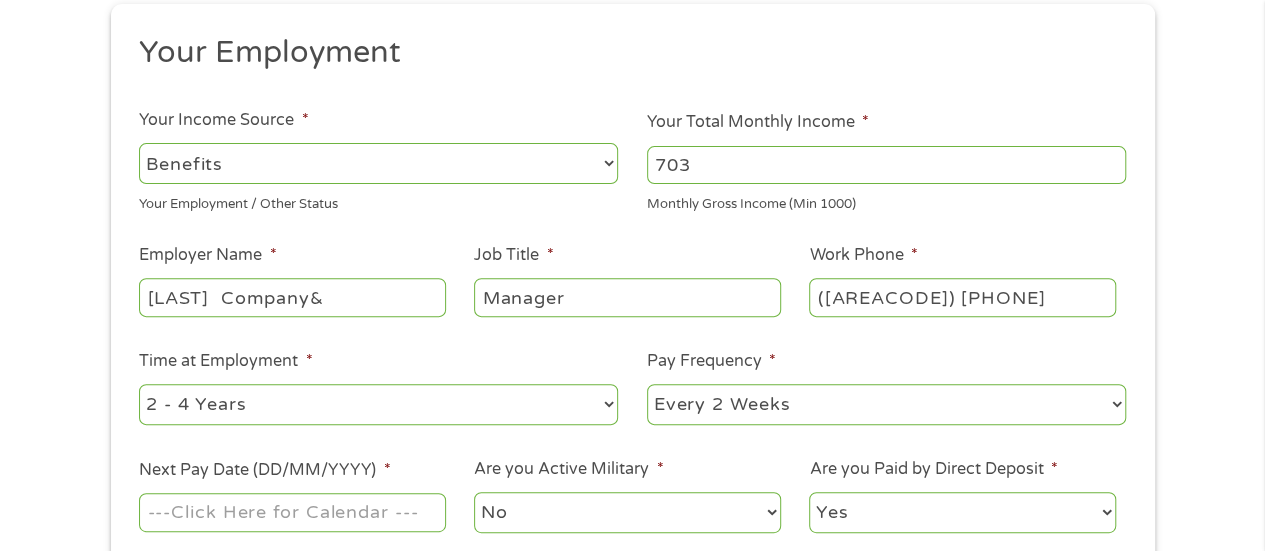 click on "703" at bounding box center (886, 165) 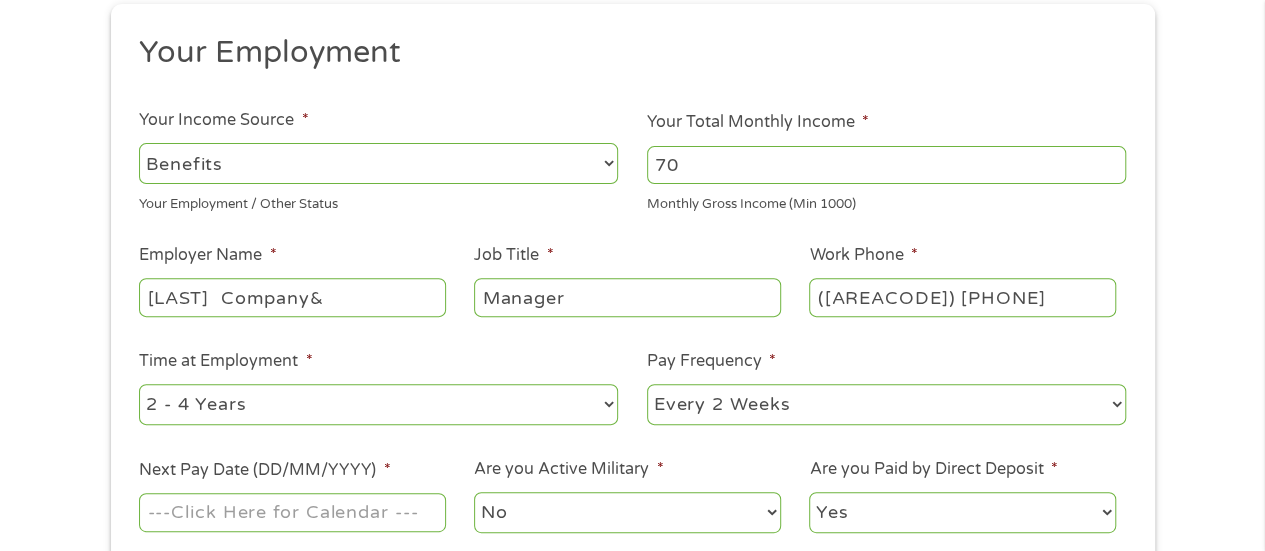 type on "7" 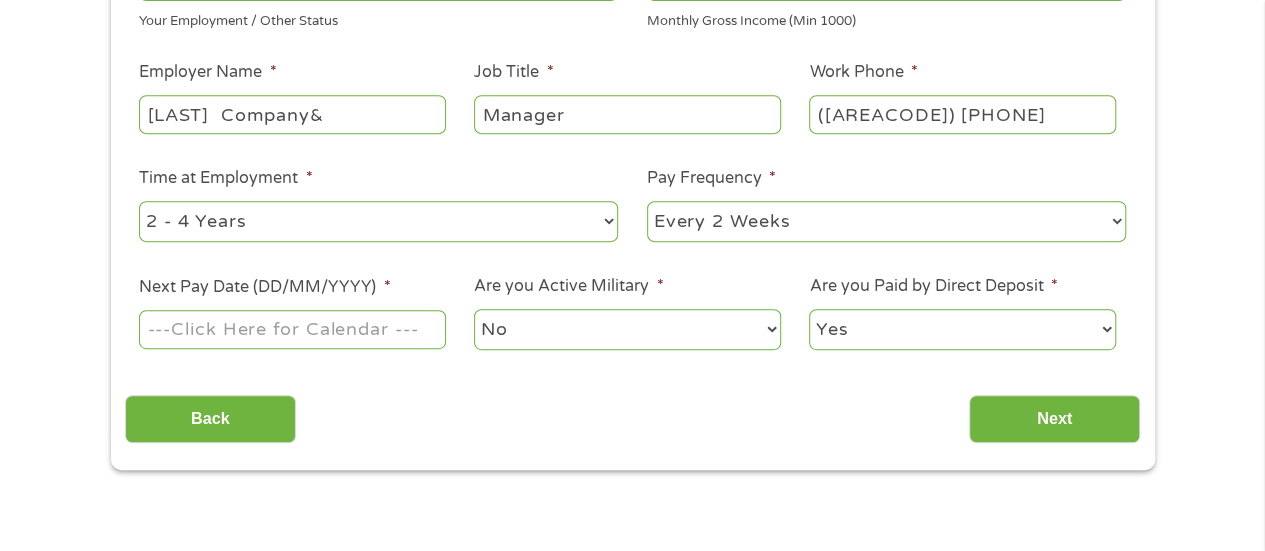 scroll, scrollTop: 415, scrollLeft: 0, axis: vertical 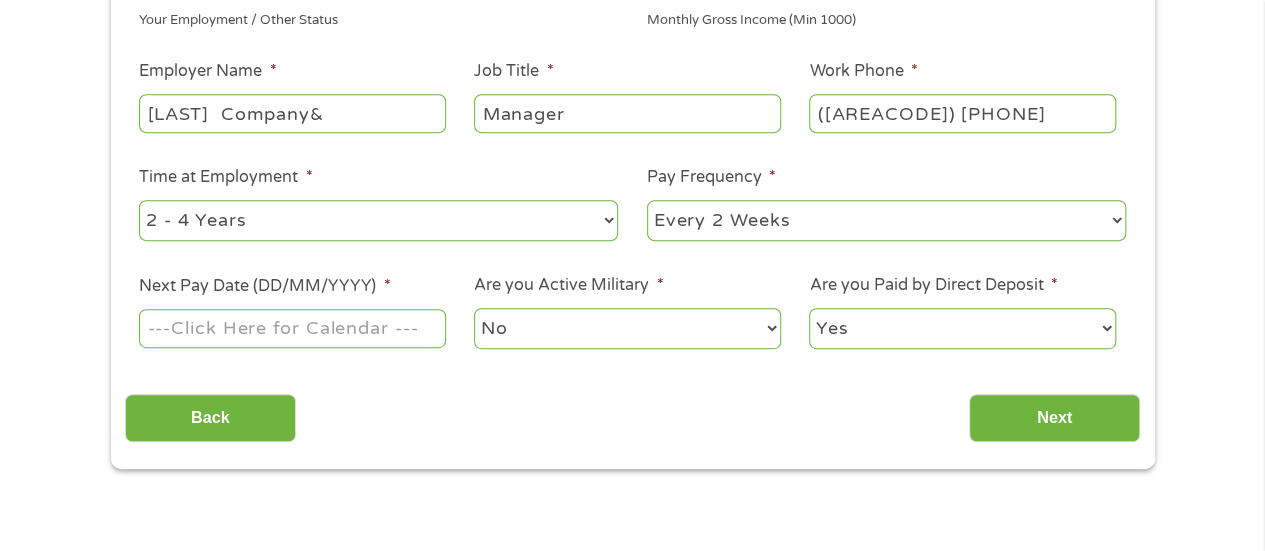 type on "3965" 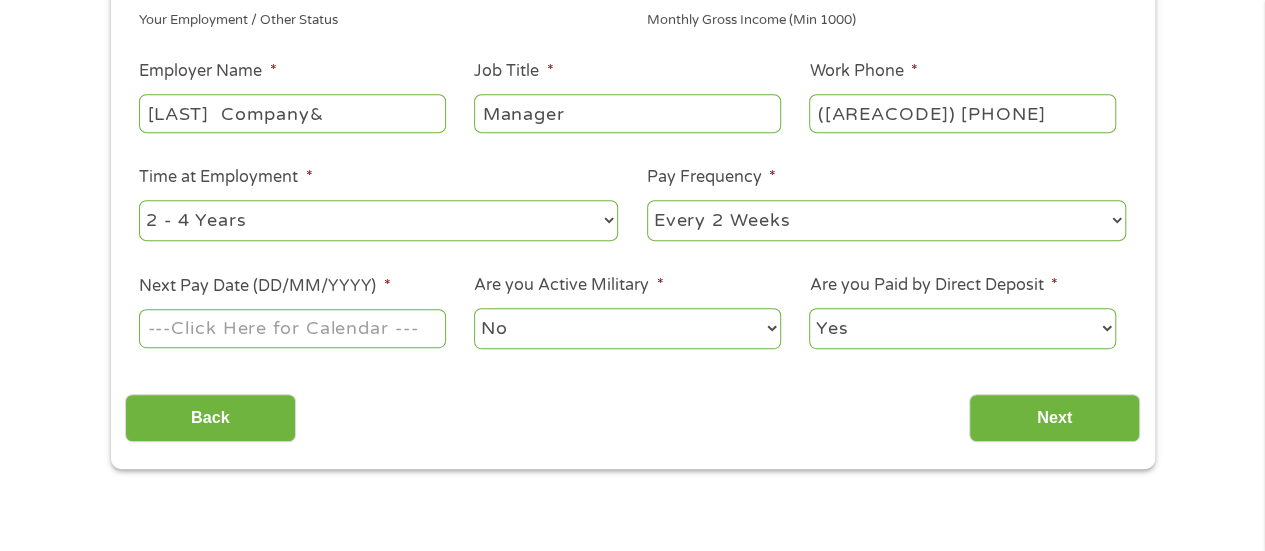 click on "Yes No" at bounding box center [962, 328] 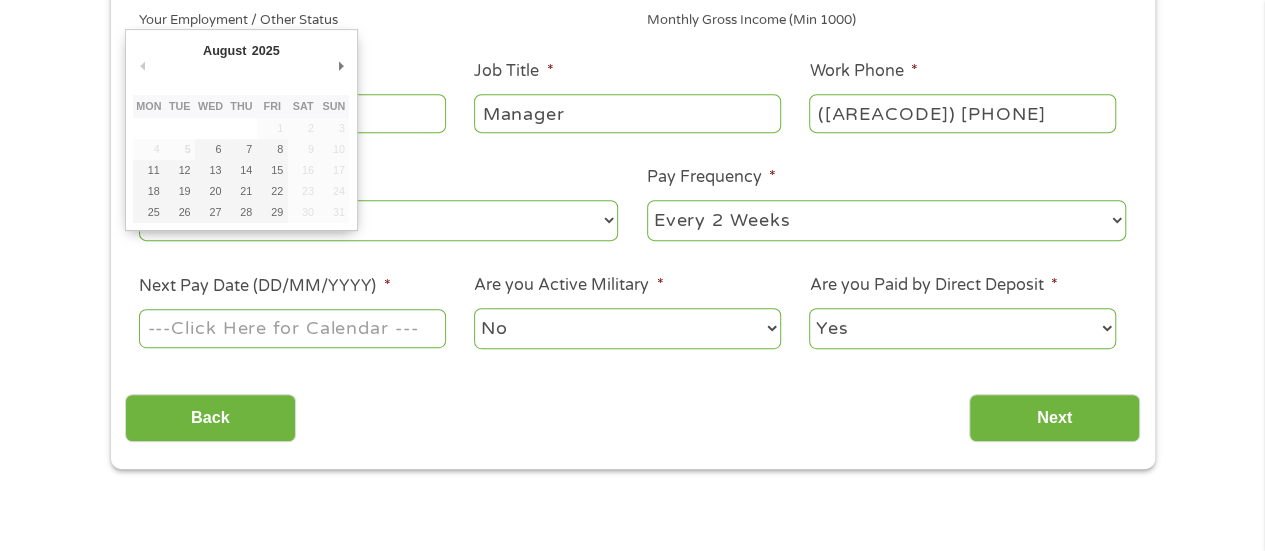 click on "Next Pay Date (DD/MM/YYYY) *" at bounding box center (292, 328) 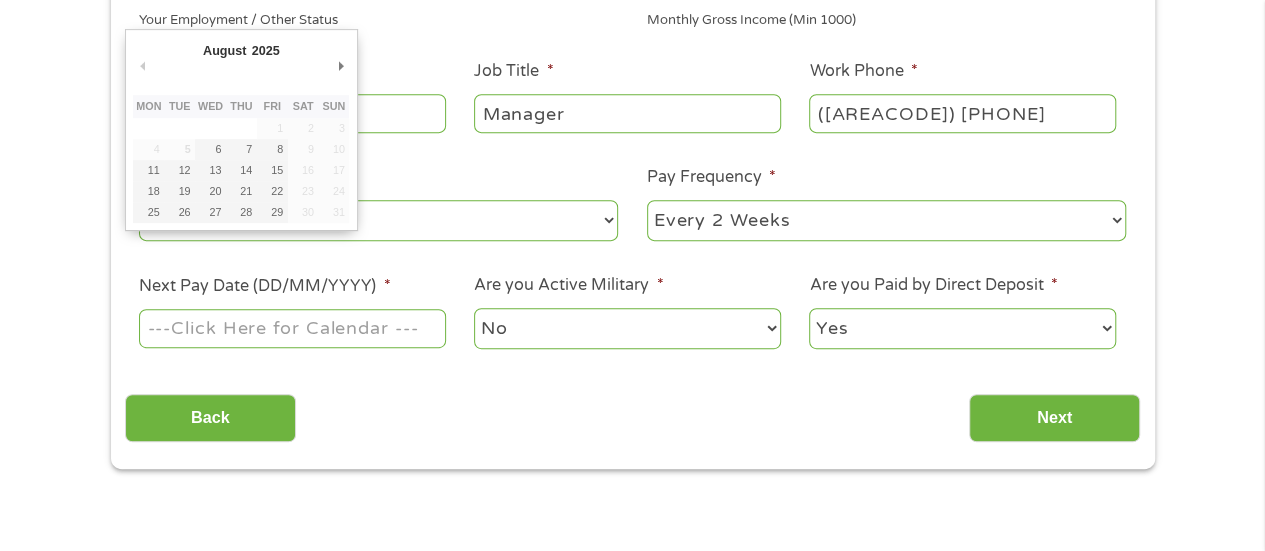 click on "Next Pay Date (DD/MM/YYYY) *" at bounding box center (292, 328) 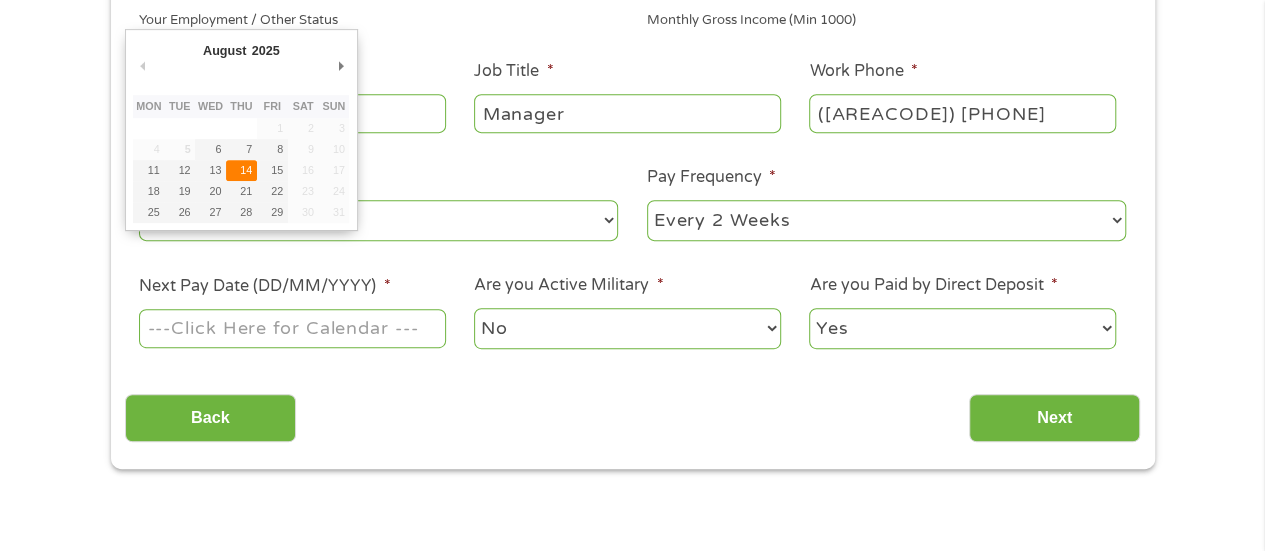 type on "14/08/2025" 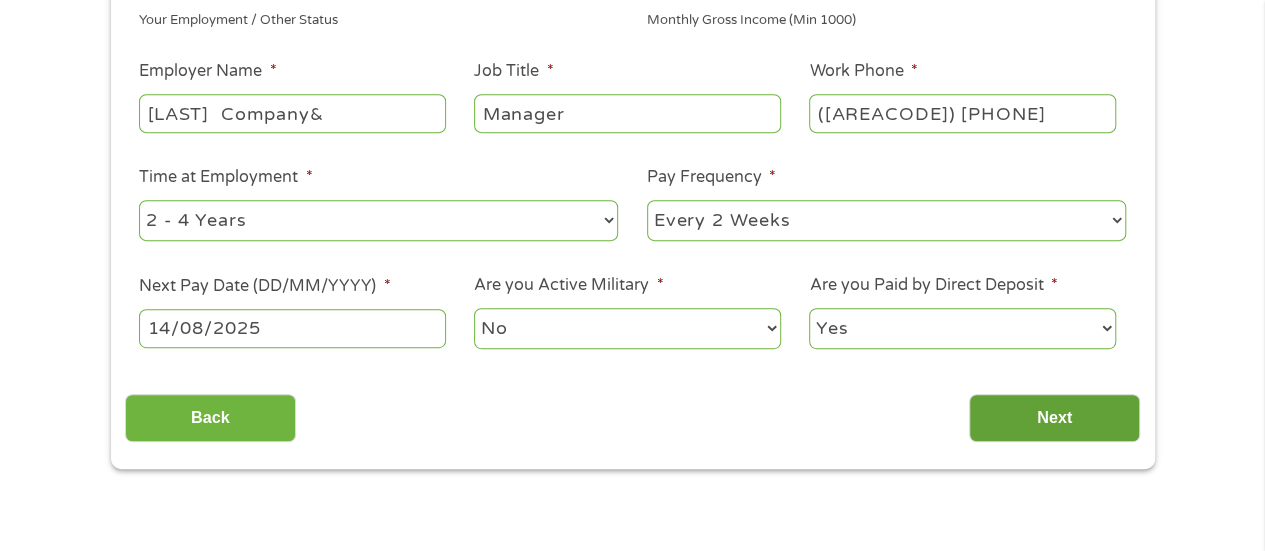 click on "Next" at bounding box center [1054, 418] 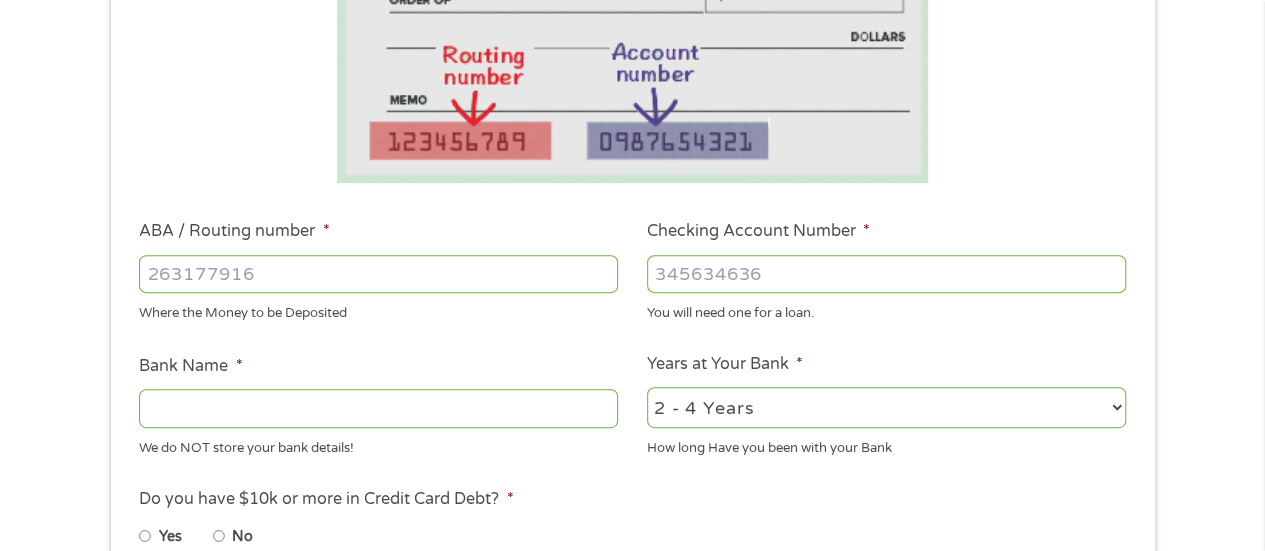 scroll, scrollTop: 424, scrollLeft: 0, axis: vertical 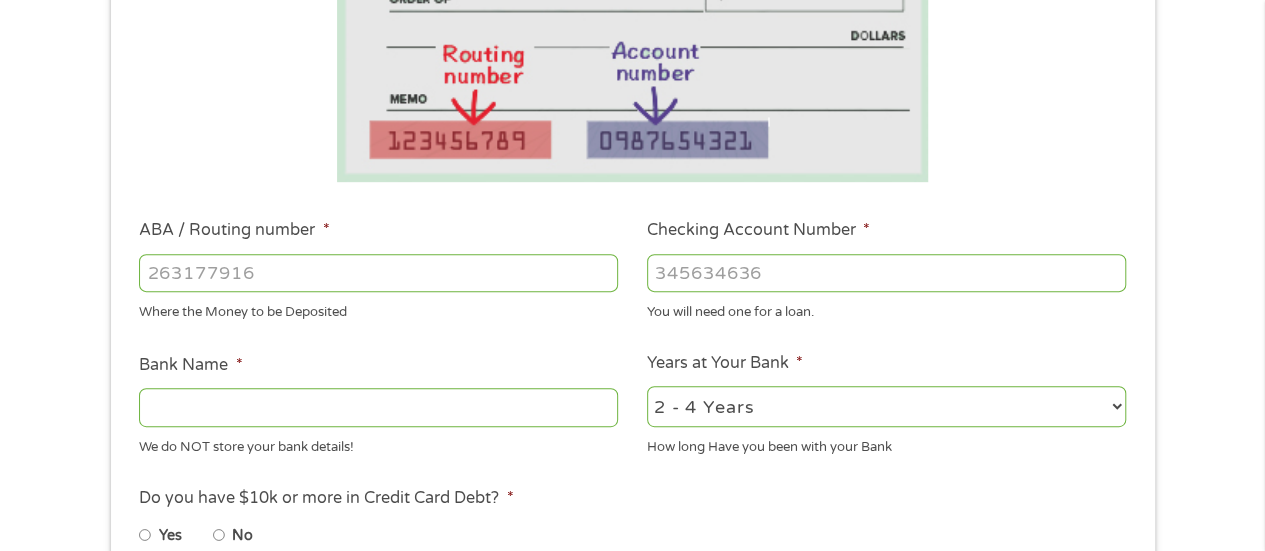 click on "ABA / Routing number *" at bounding box center [378, 273] 